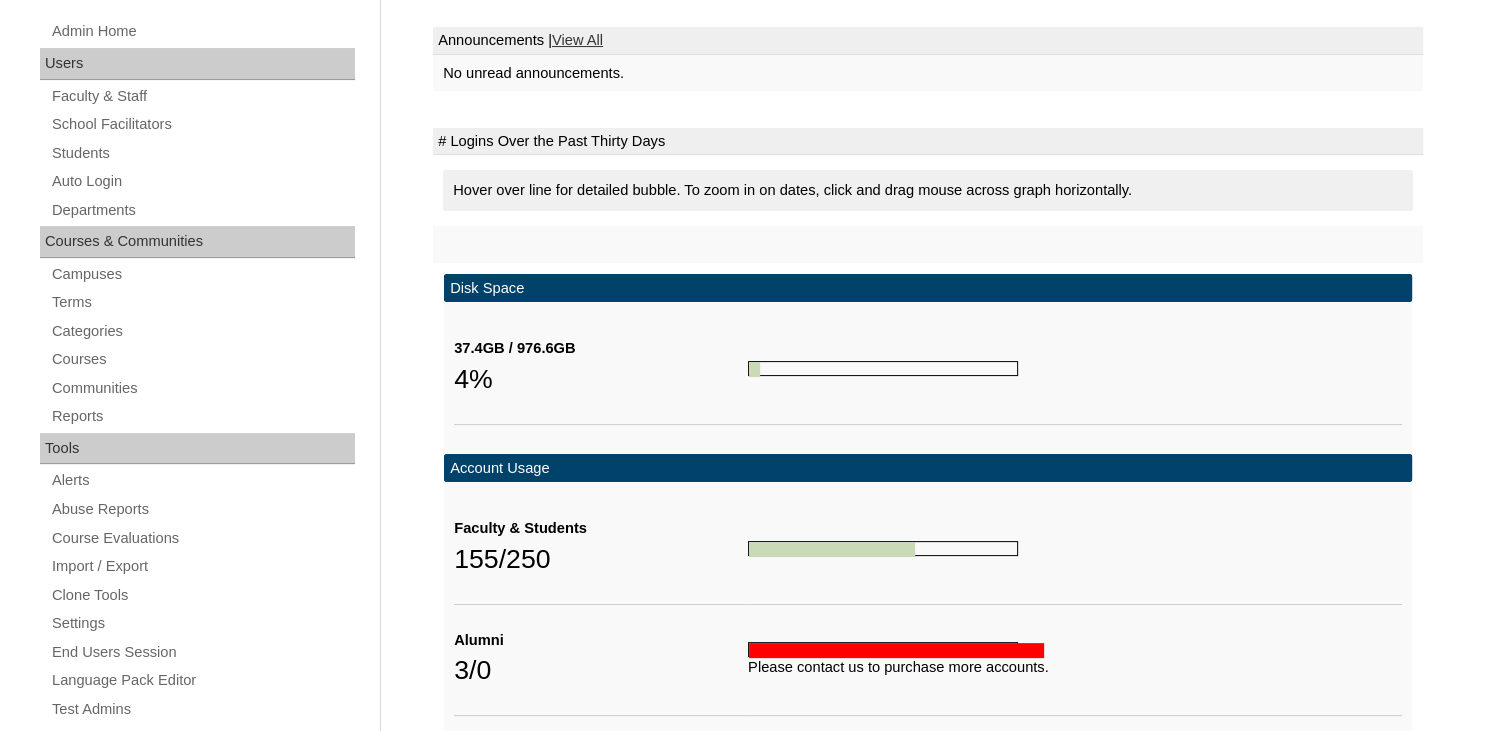 scroll, scrollTop: 422, scrollLeft: 0, axis: vertical 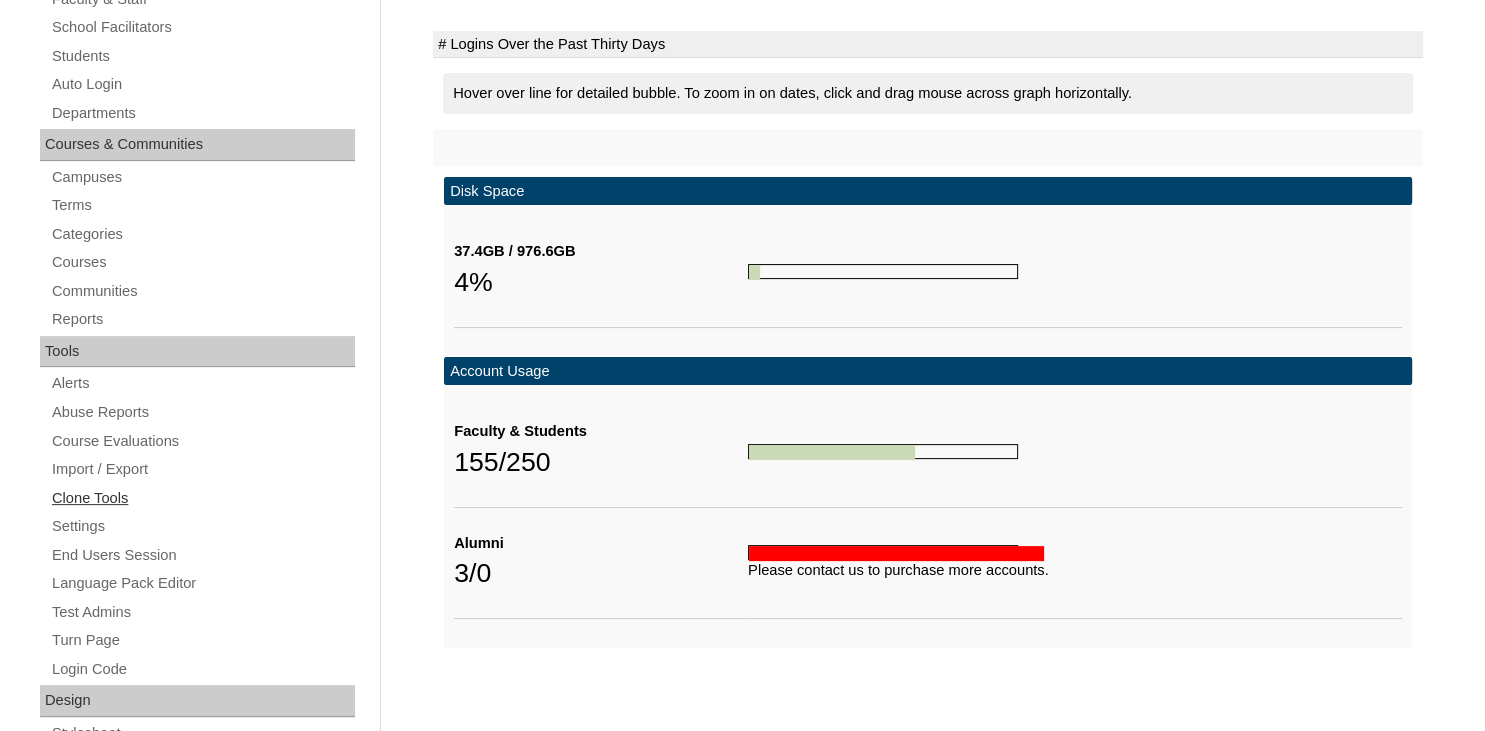 click on "Clone Tools" at bounding box center (202, 498) 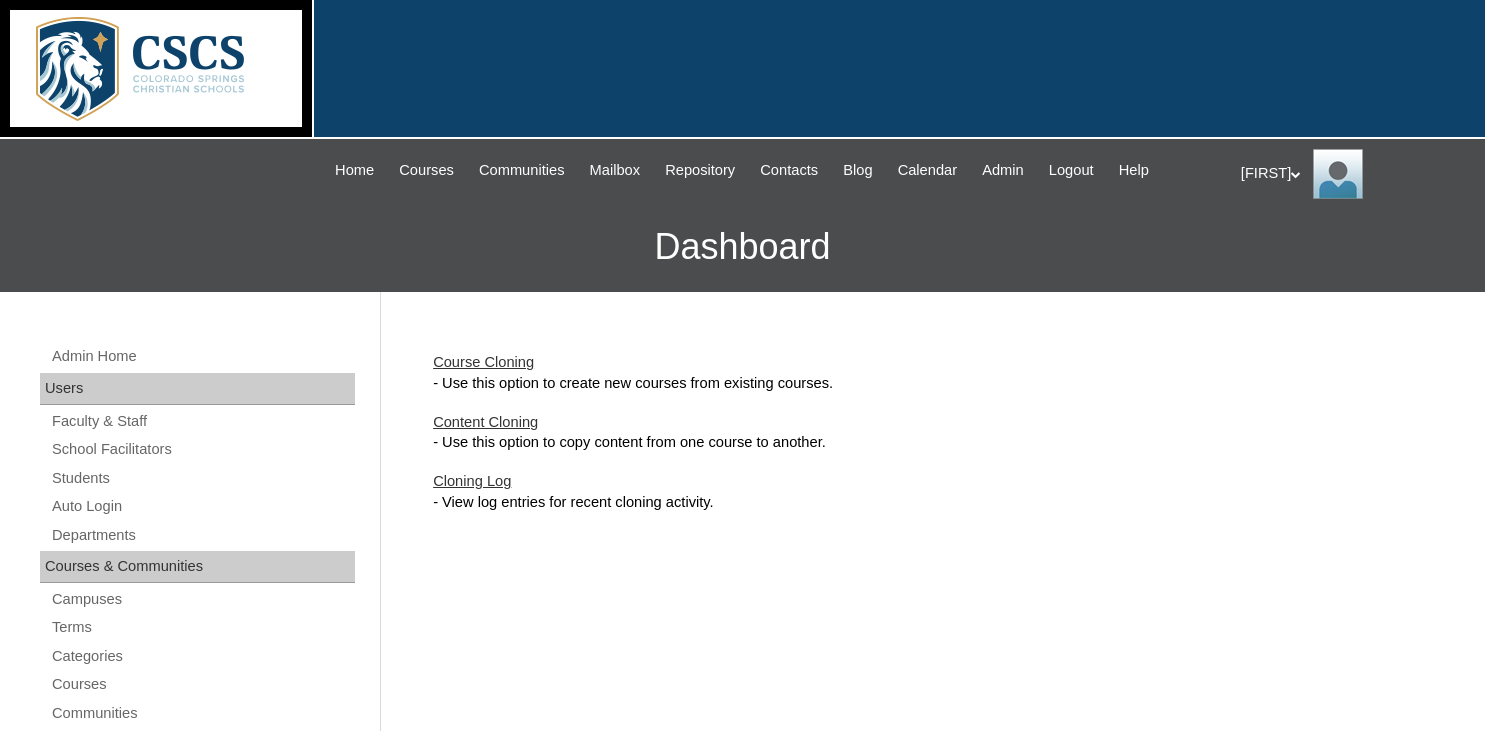 scroll, scrollTop: 0, scrollLeft: 0, axis: both 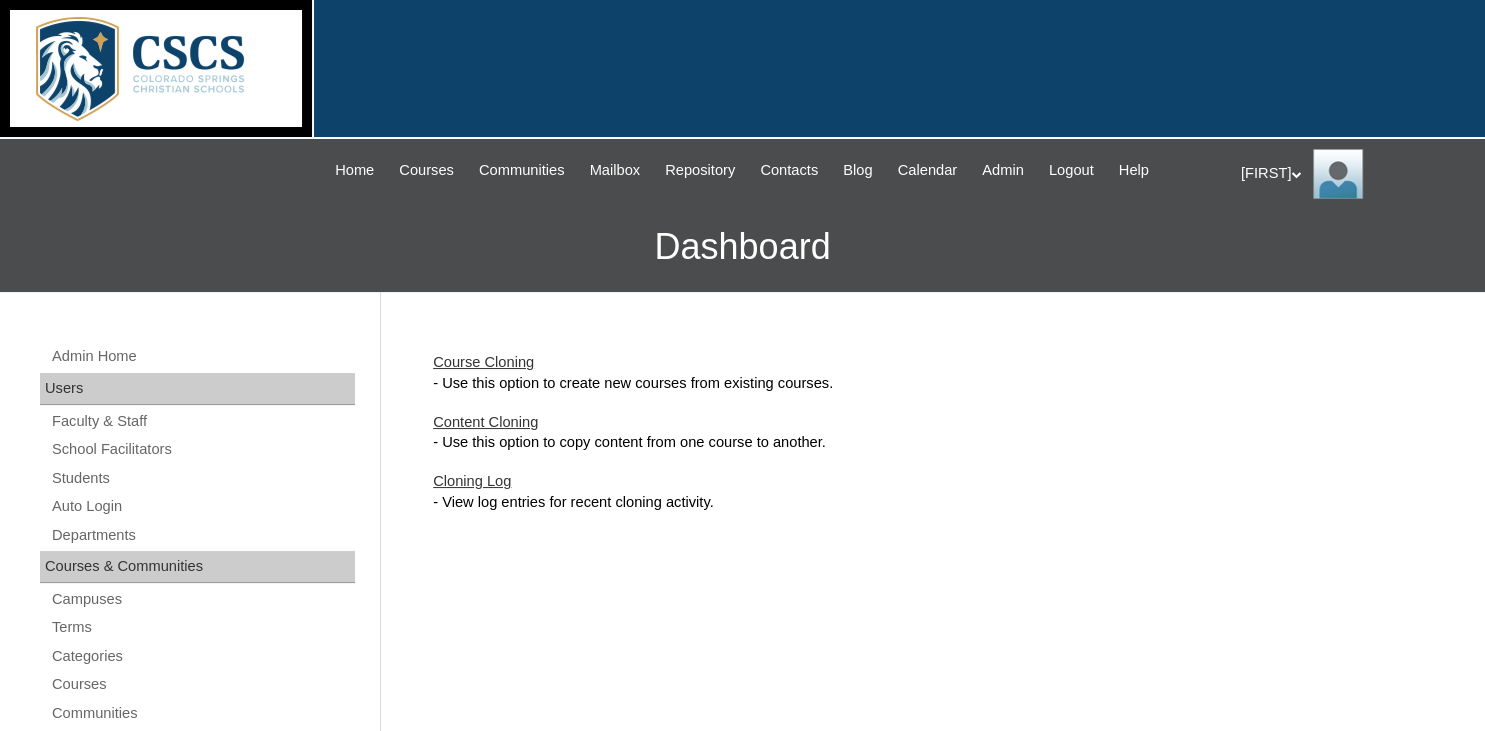 click on "Content Cloning" at bounding box center (485, 422) 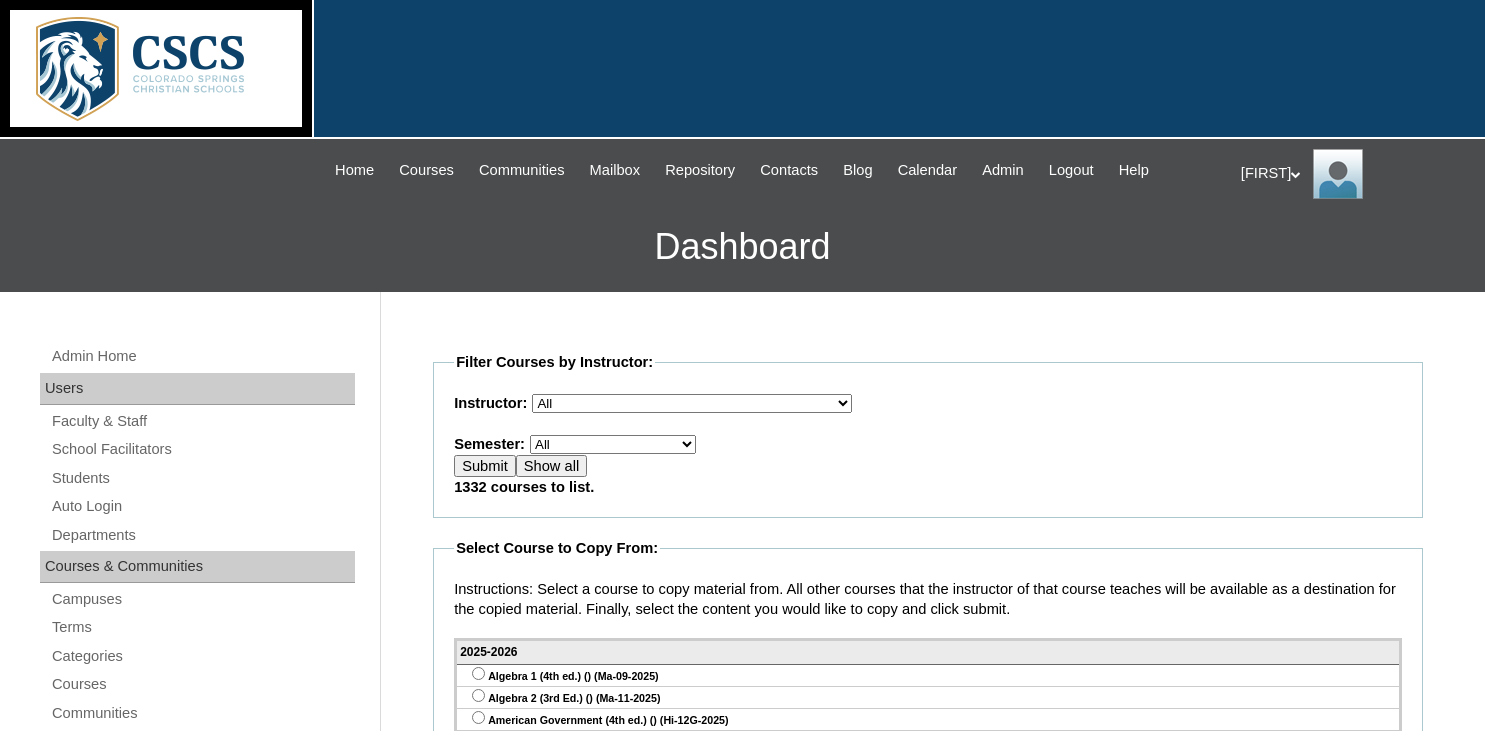 scroll, scrollTop: 0, scrollLeft: 0, axis: both 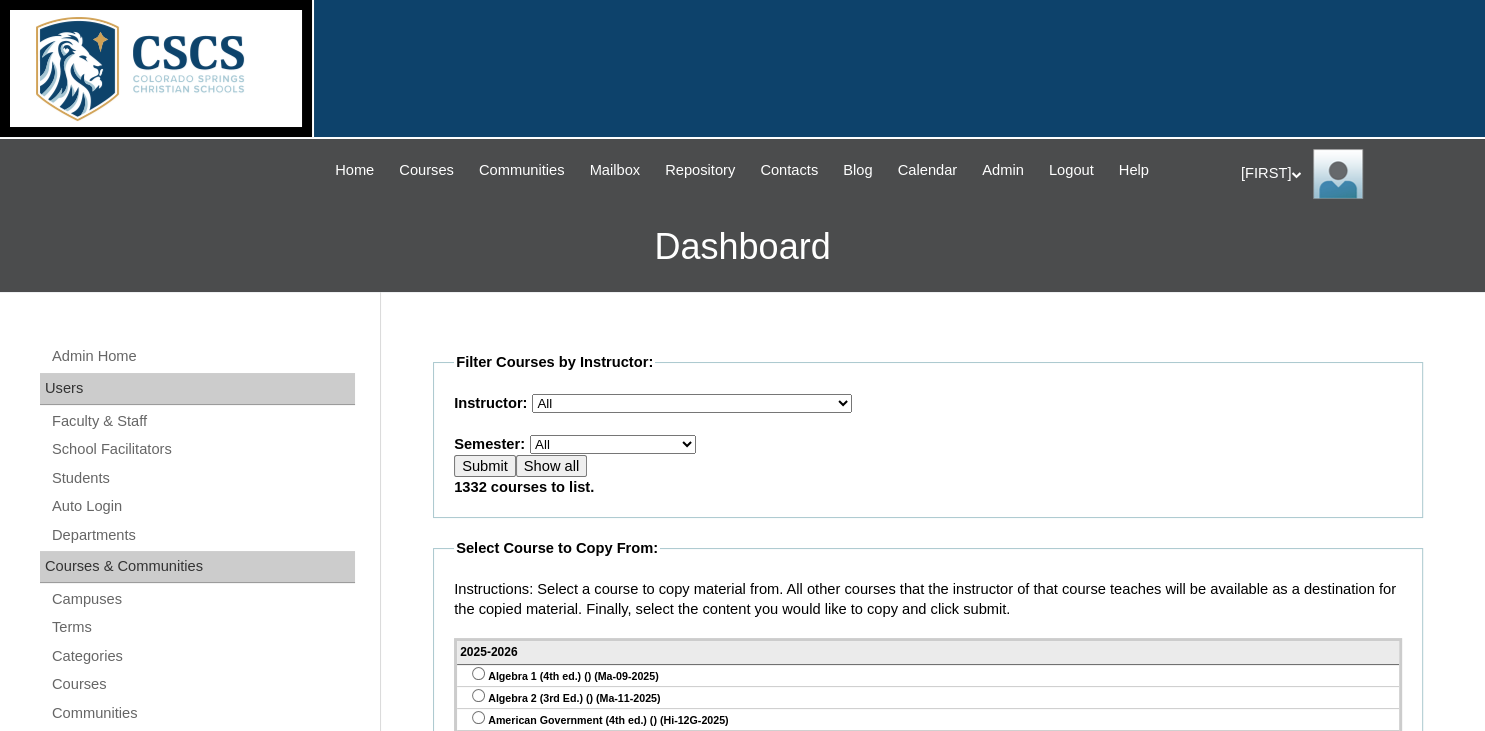 select on "51" 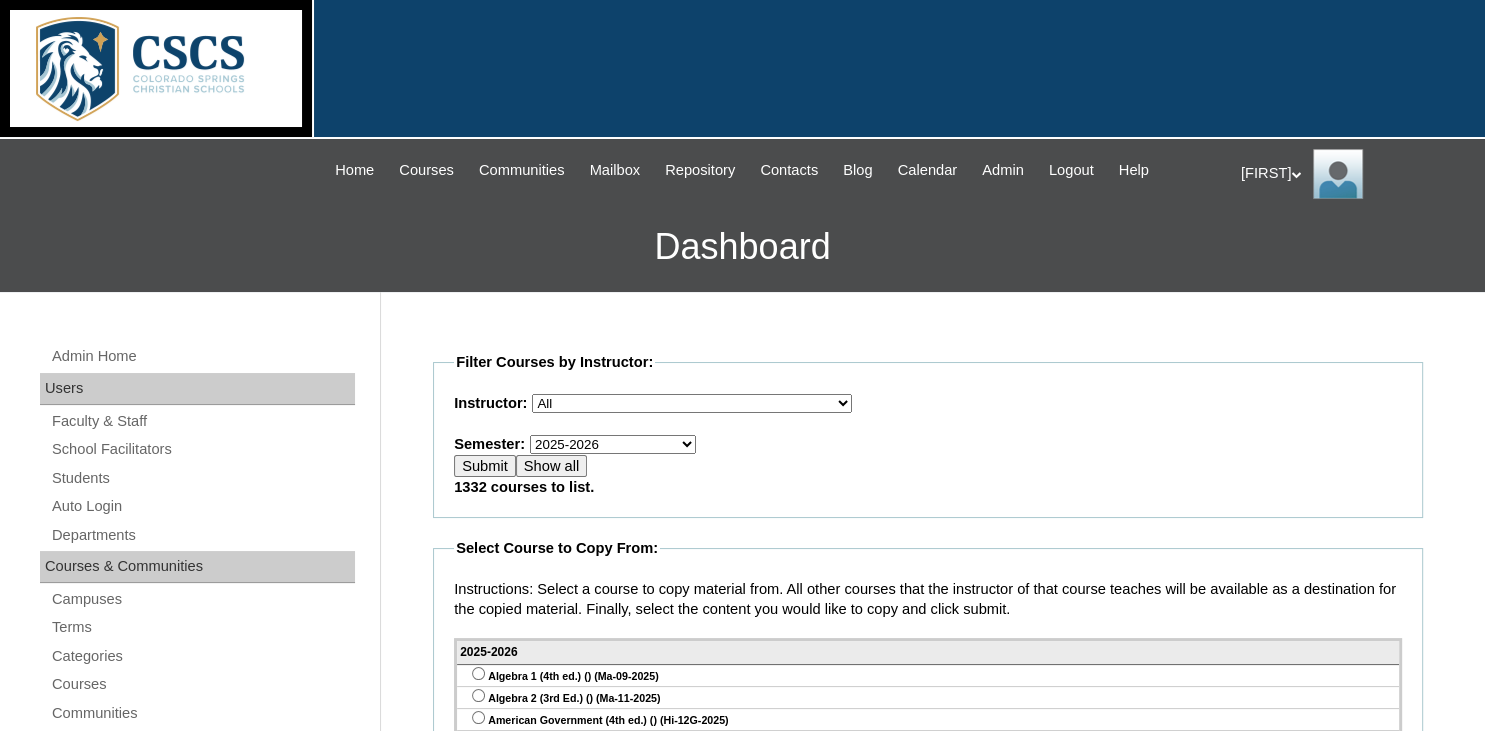 click on "Show all" at bounding box center (551, 466) 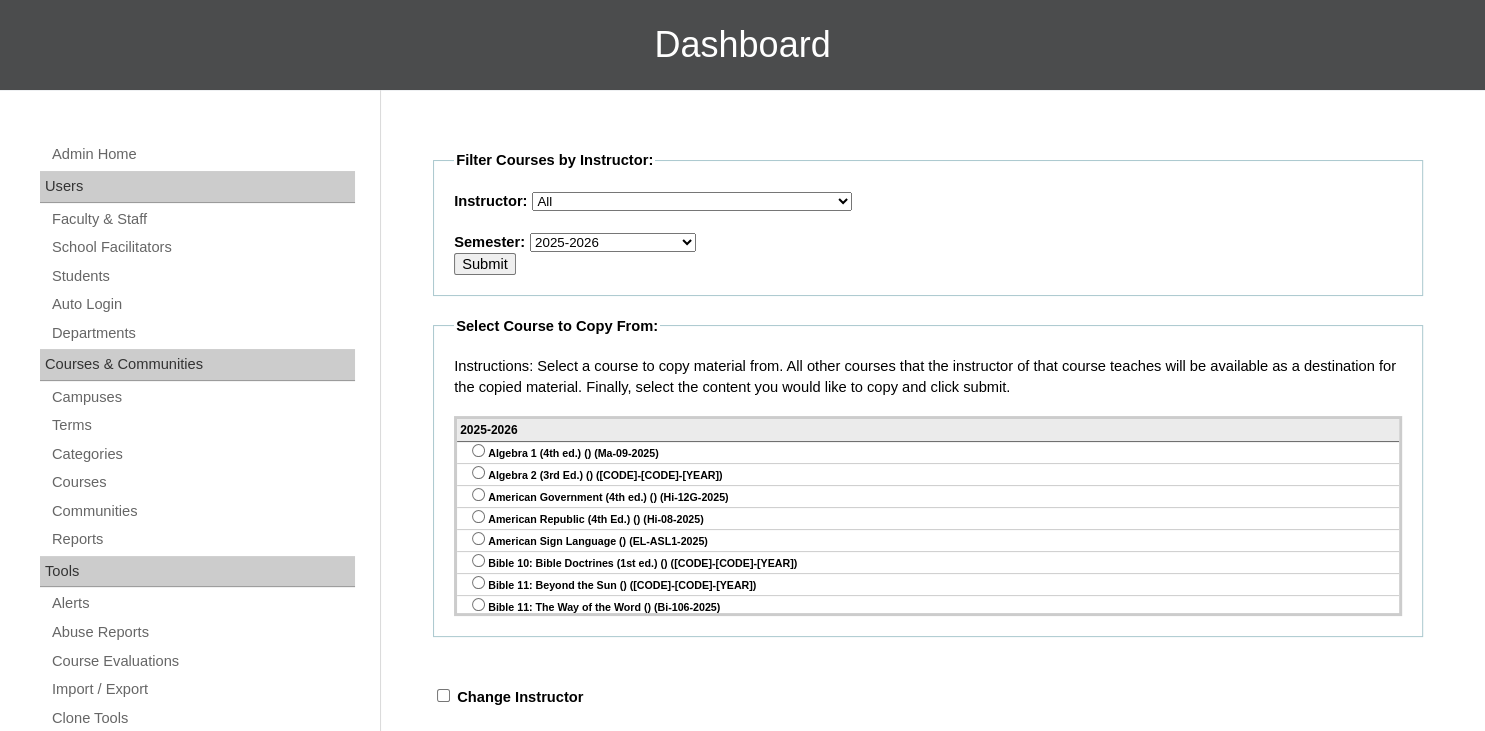 scroll, scrollTop: 422, scrollLeft: 0, axis: vertical 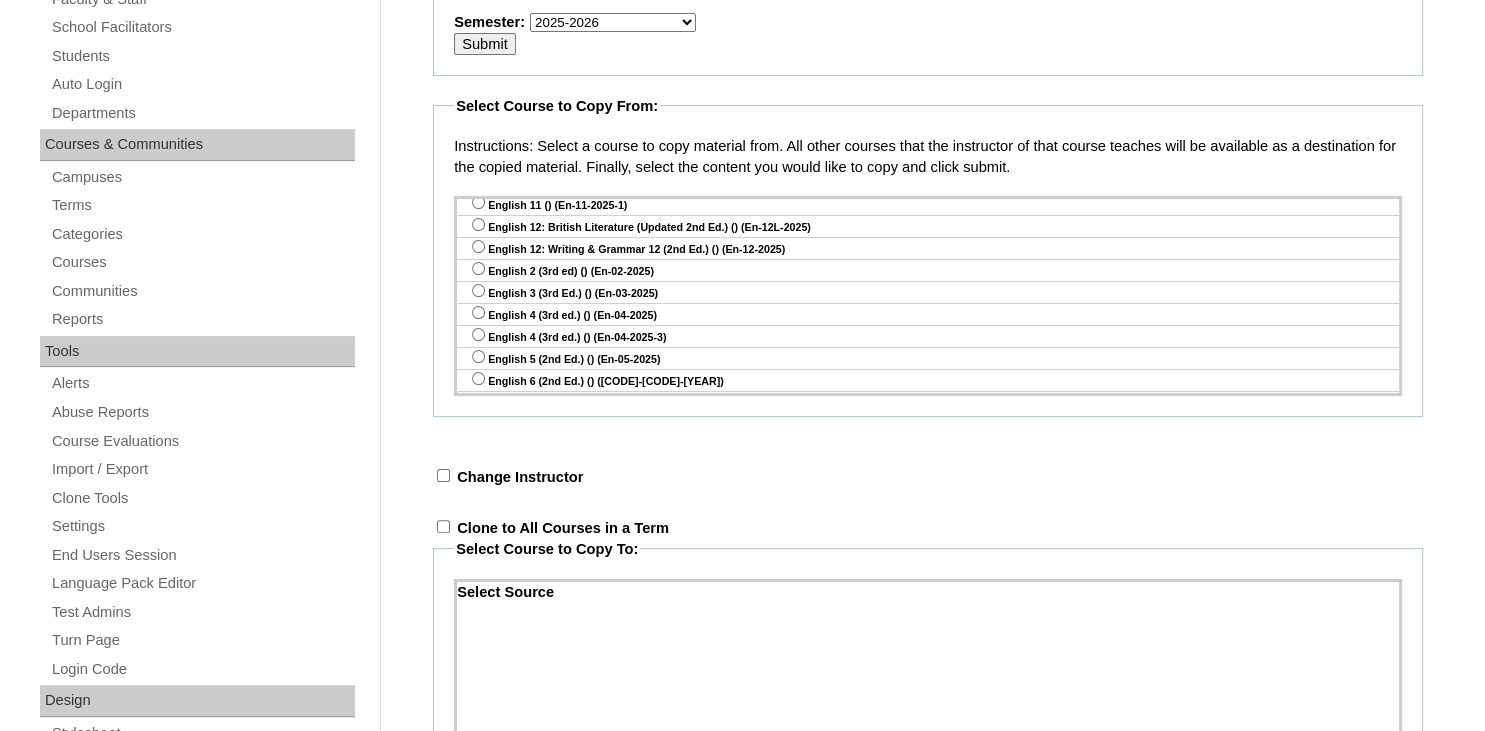 click at bounding box center (478, 378) 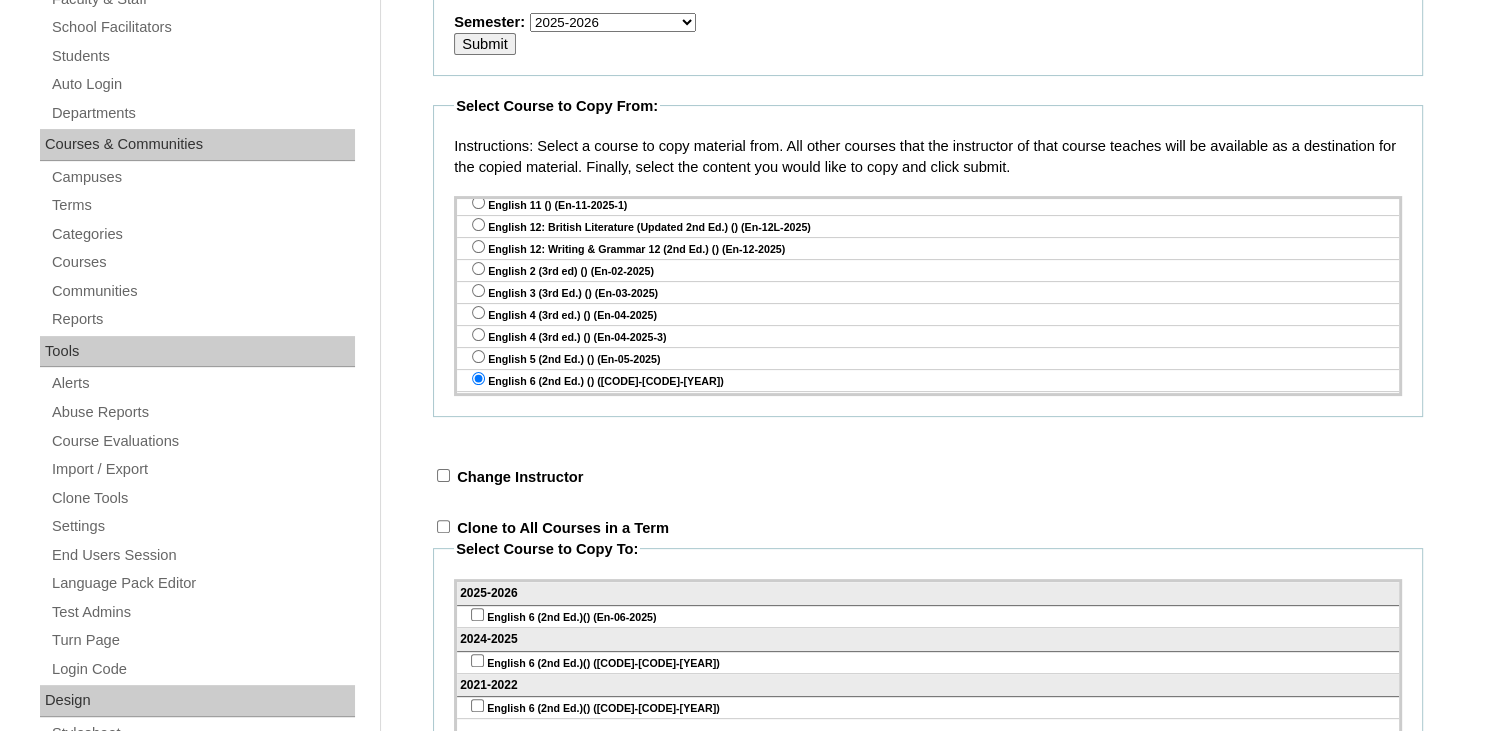 click at bounding box center [443, 475] 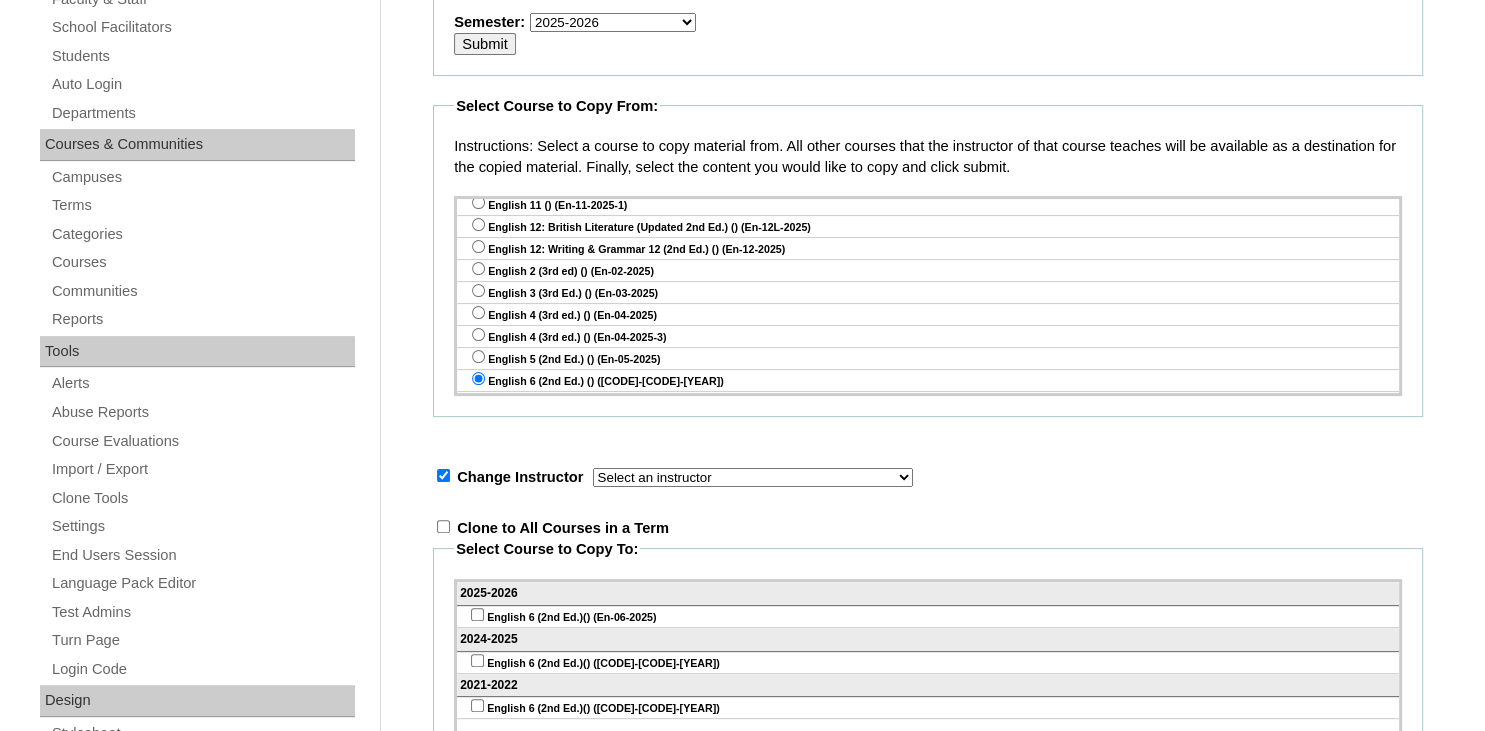 click on "Select an instructor
Show All Courses
Abriam, [NAME]
Admin, E360
Admin, [NAME]
Algebra 1, Secondary Math
Algebra 2, Secondary Math
American Government, Secondary History
American Republic, Secondary Heritage Studies
Baade, [NAME]
Baker, [NAME]
Bible 6, Elementary Bible
Biology, Secondary Science
Boals, [NAME]
Boland, [NAME]
Boyles, [NAME]
Brooks, [NAME]
Burak, [NAME]
Carlson, [NAME]
Castaneda, [NAME]
Cerda, [NAME]
Chemistry, Secondary Science
Cultural Geography, Secondary Heritage Studies
Ditoro, [NAME]
Ditoro-inactive, [NAME]
Dugan, [NAME]
e360Test, e360Test
Earth Science, Junior High Science
Economics, Secondary History
eCourse, Spanish 1
Egeler, [NAME]
Elements of Literature, Secondary English
Eng, [NAME]
English 2, Elementary English
English 8, Junior High English
Enriquez, [NAME]
Esau, LT
Esau, LT
Explorations in Literature, Junior High English
faculty, [NAME]
Focus on Fives, Elementary Kindergarten
Freer, [NAME]" at bounding box center [753, 477] 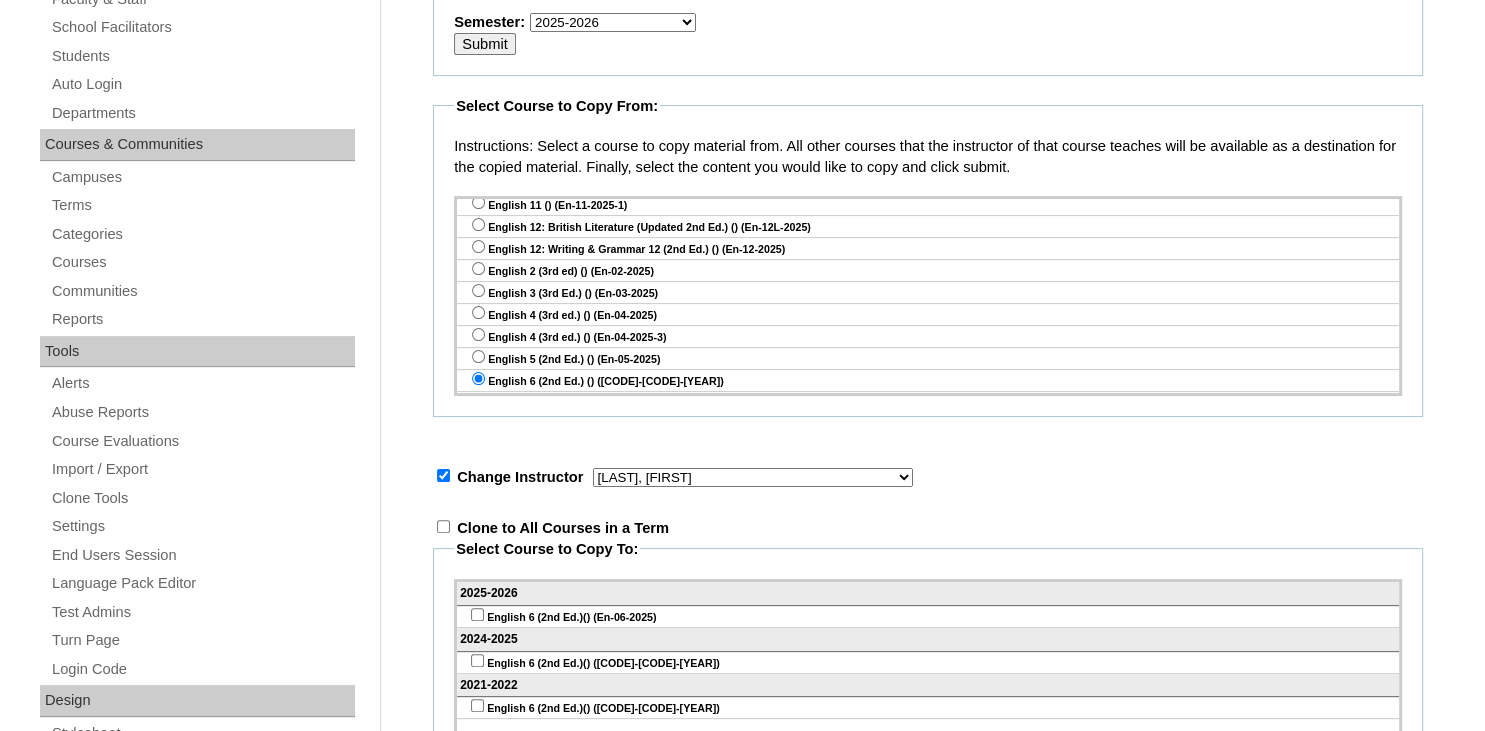 click on "[LAST], [FIRST]" at bounding box center (0, 0) 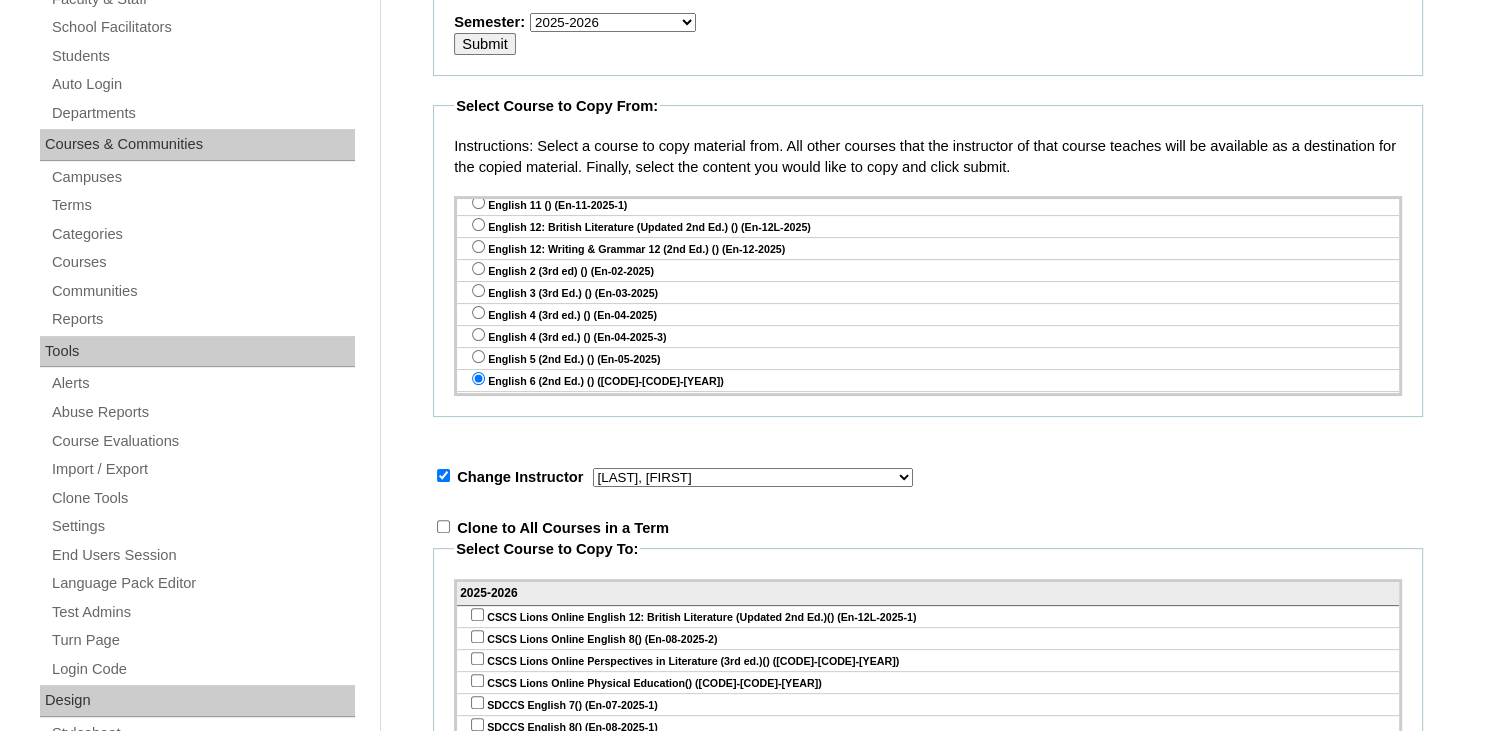 click on "Change Instructor
Select an instructor
Show All Courses
[NAME], [NAME]
Admin, [NAME]
Admin, [NAME]
Algebra 1, Secondary Math
Algebra 2, Secondary Math
American Government, Secondary History
American Republic, Secondary Heritage Studies
[NAME], [NAME]
[NAME], [NAME]
Bible 6, Elementary Bible
Biology, Secondary Science
[NAME], [NAME]
[NAME], [NAME]
[NAME], [NAME]
[NAME], [NAME]
[NAME], [NAME]
[NAME], [NAME]
[NAME], [NAME]
[NAME], [NAME]
Chemistry, Secondary Science
Cultural Geography, Secondary Heritage Studies
[NAME], [NAME]
[NAME]-inactive, [NAME]
[NAME], [NAME]
e360Test, e360Test
Earth Science, Junior High Science
Economics, Secondary History
eCourse, Spanish 1
[NAME], [NAME]
Elements of Literature, Secondary English
[NAME], [NAME]
English 2, Elementary English
English 8, Junior High English
[NAME], [NAME]
[NAME], [NAME]
[NAME], [NAME]
Explorations in Literature, Junior High English
[NAME], [NAME]
[NAME], [NAME]" at bounding box center [928, 477] 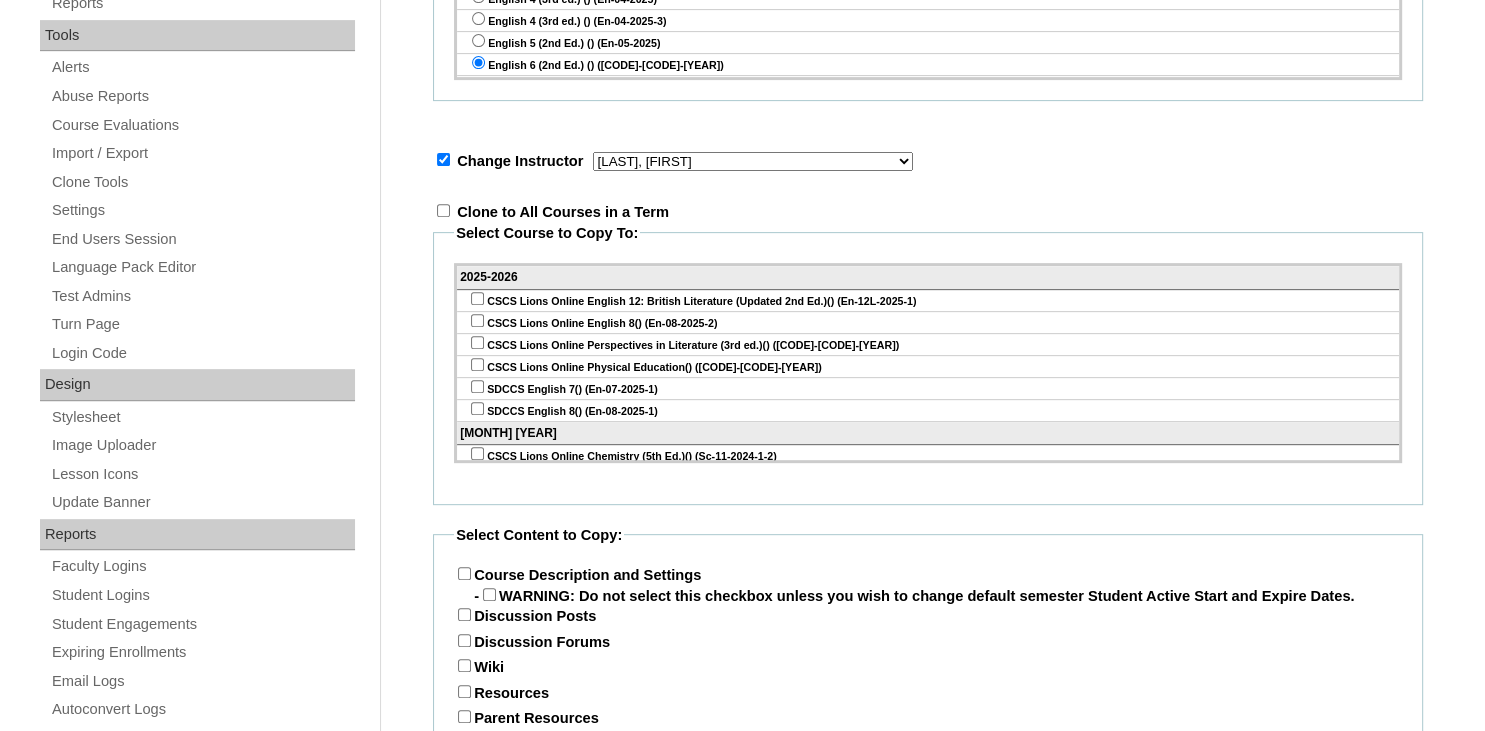 scroll, scrollTop: 739, scrollLeft: 0, axis: vertical 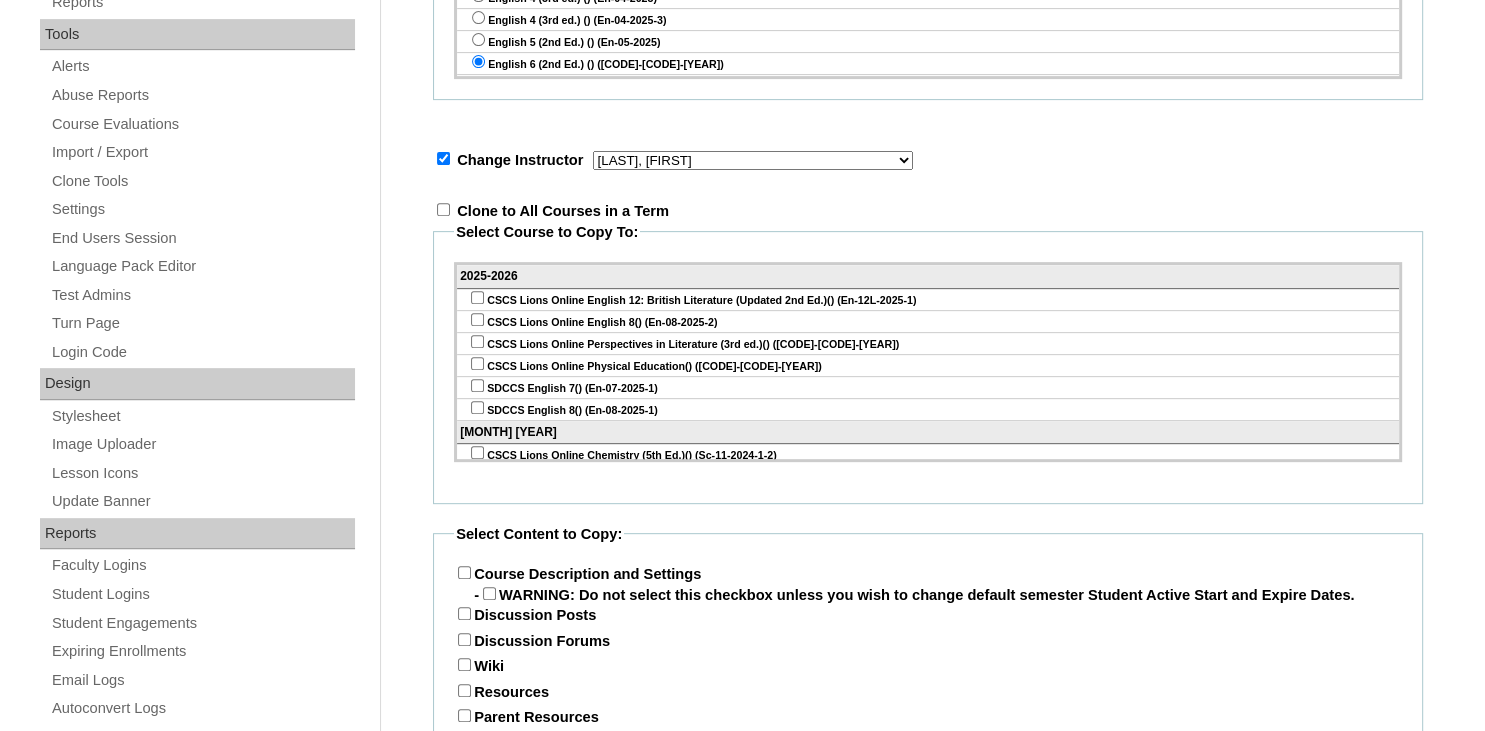 click at bounding box center [477, 341] 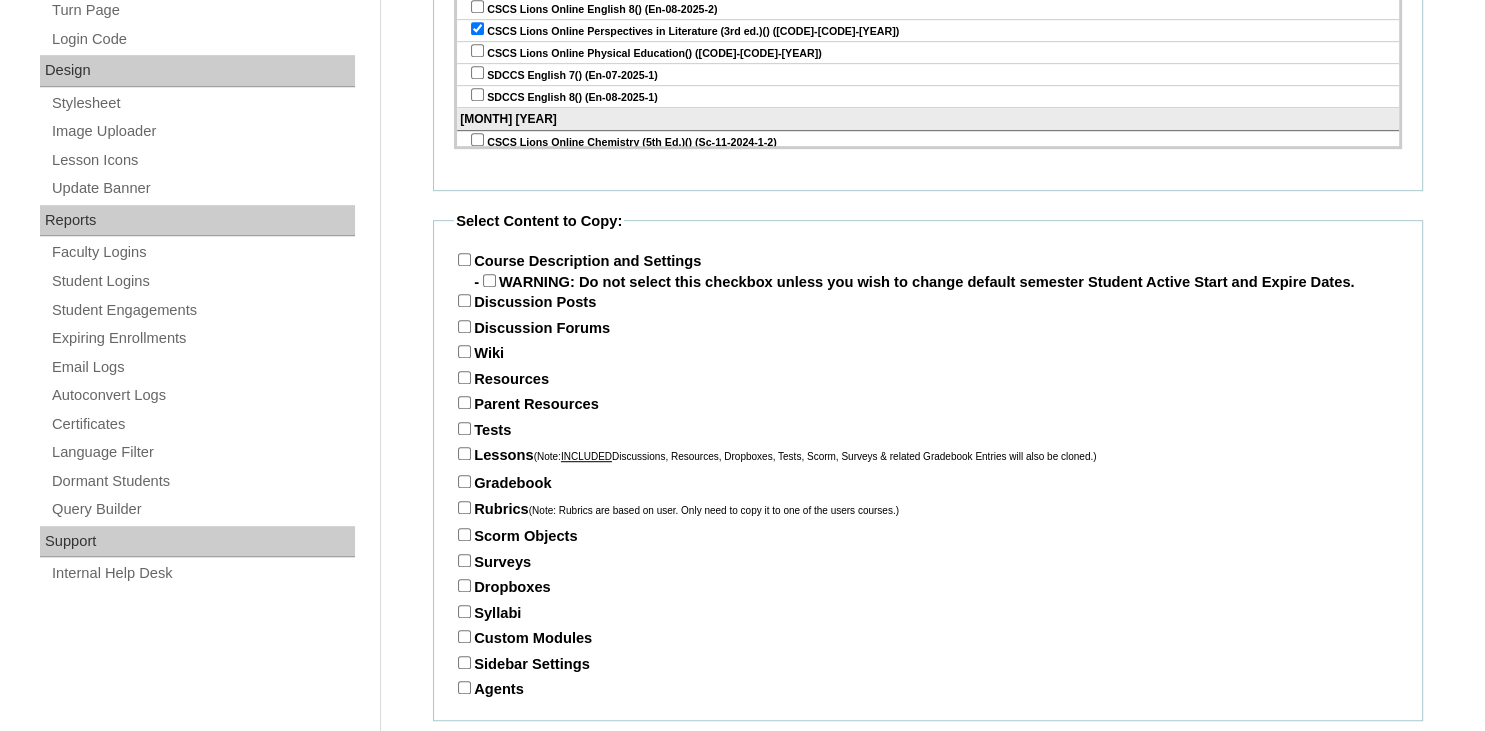 scroll, scrollTop: 1056, scrollLeft: 0, axis: vertical 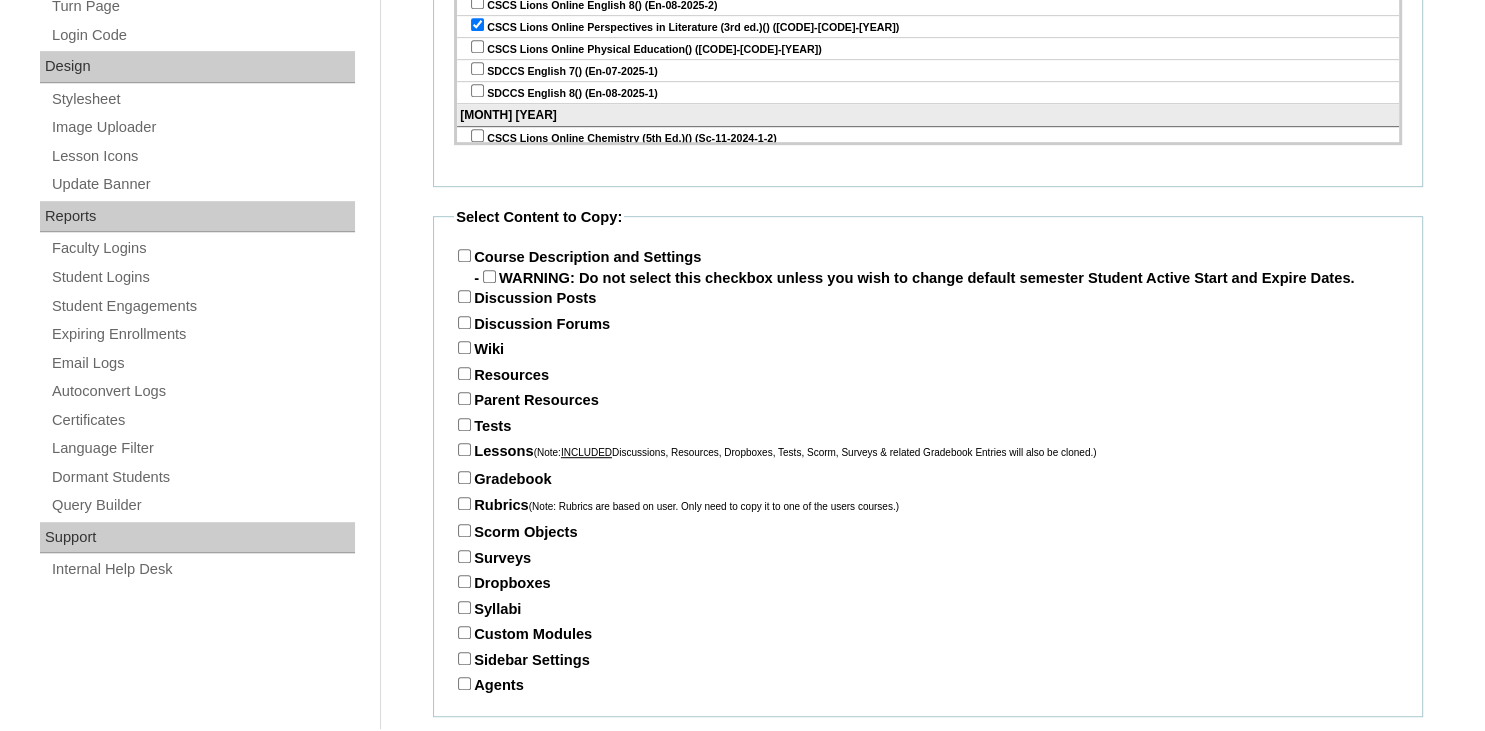 click on "Course Description and Settings" at bounding box center [464, 255] 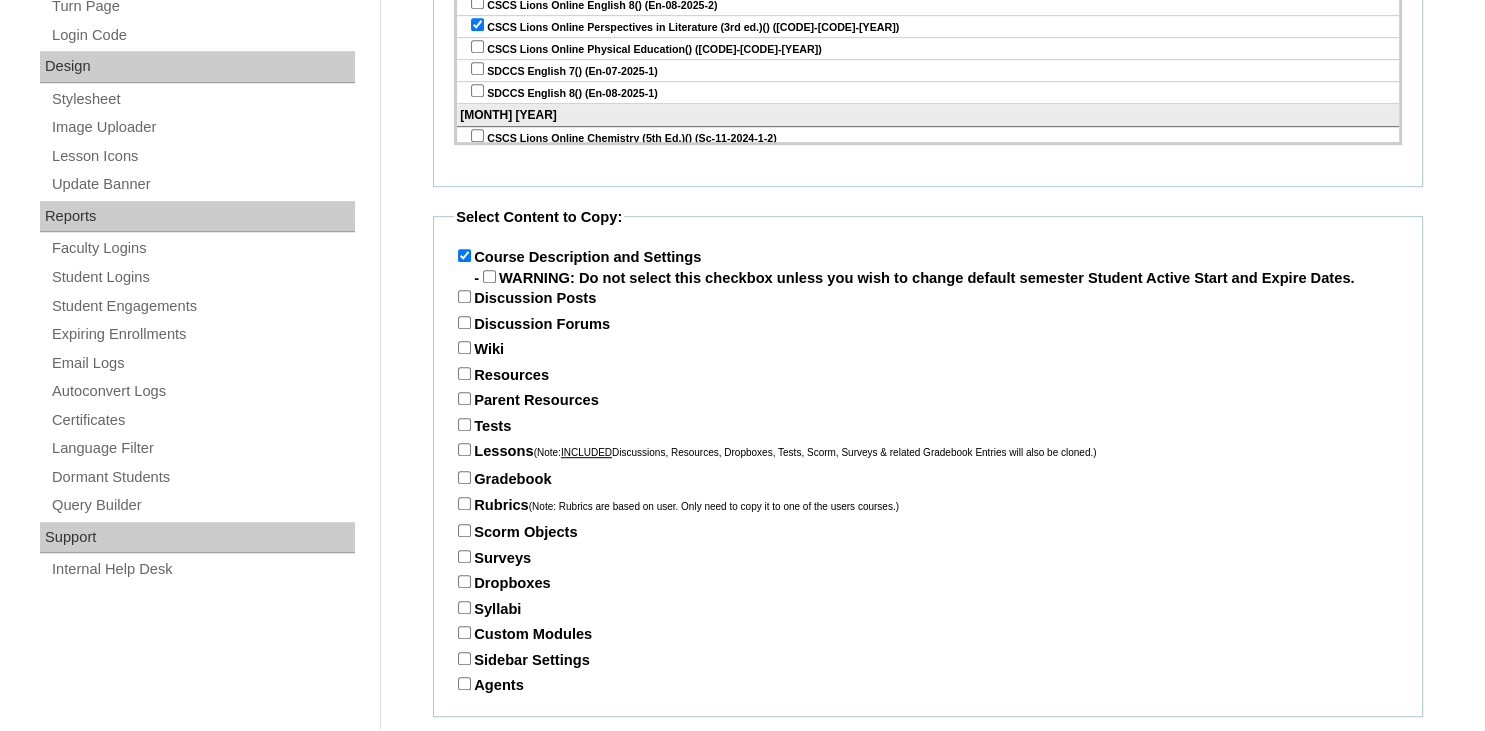 click on "Discussion Posts" at bounding box center [464, 296] 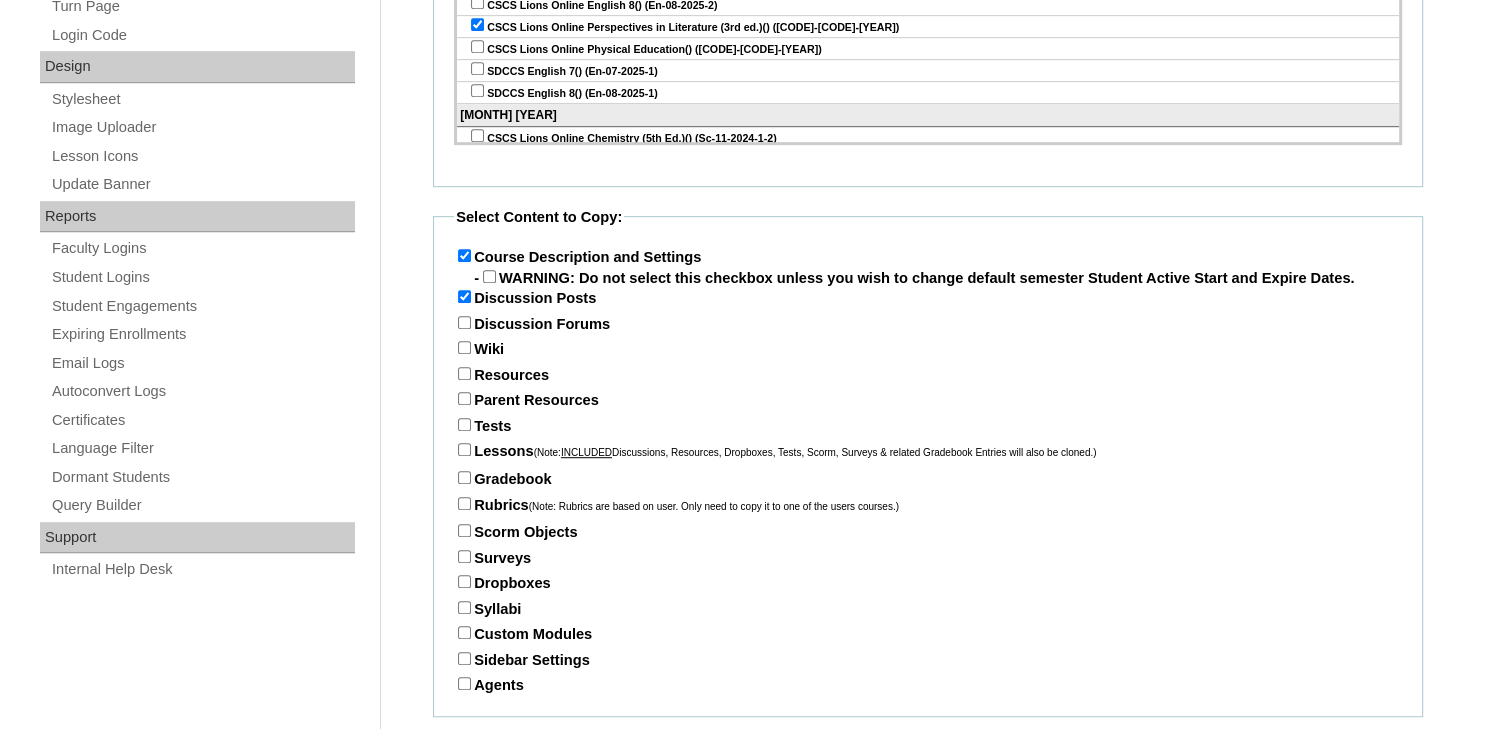 click on "Discussion Forums" at bounding box center [464, 322] 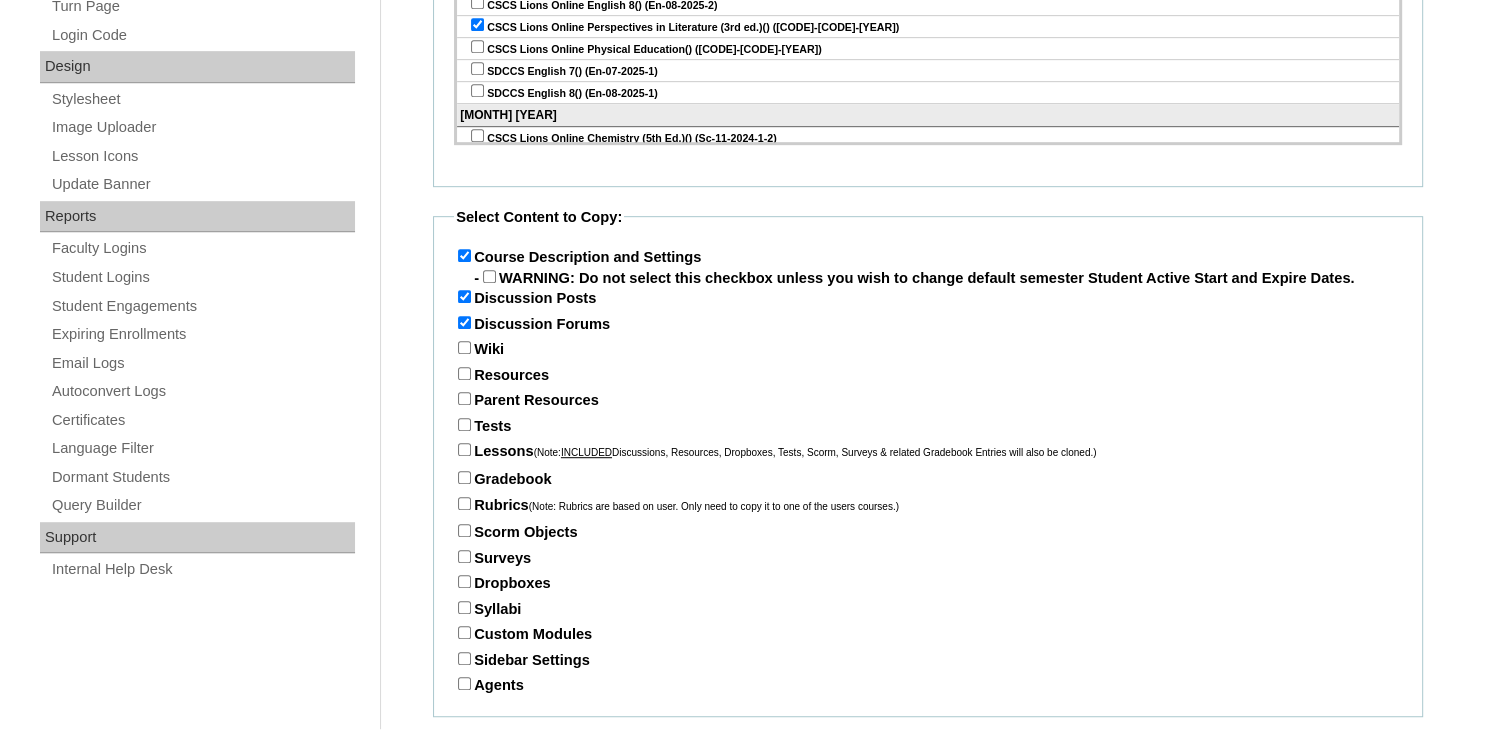 click on "Wiki" at bounding box center [464, 347] 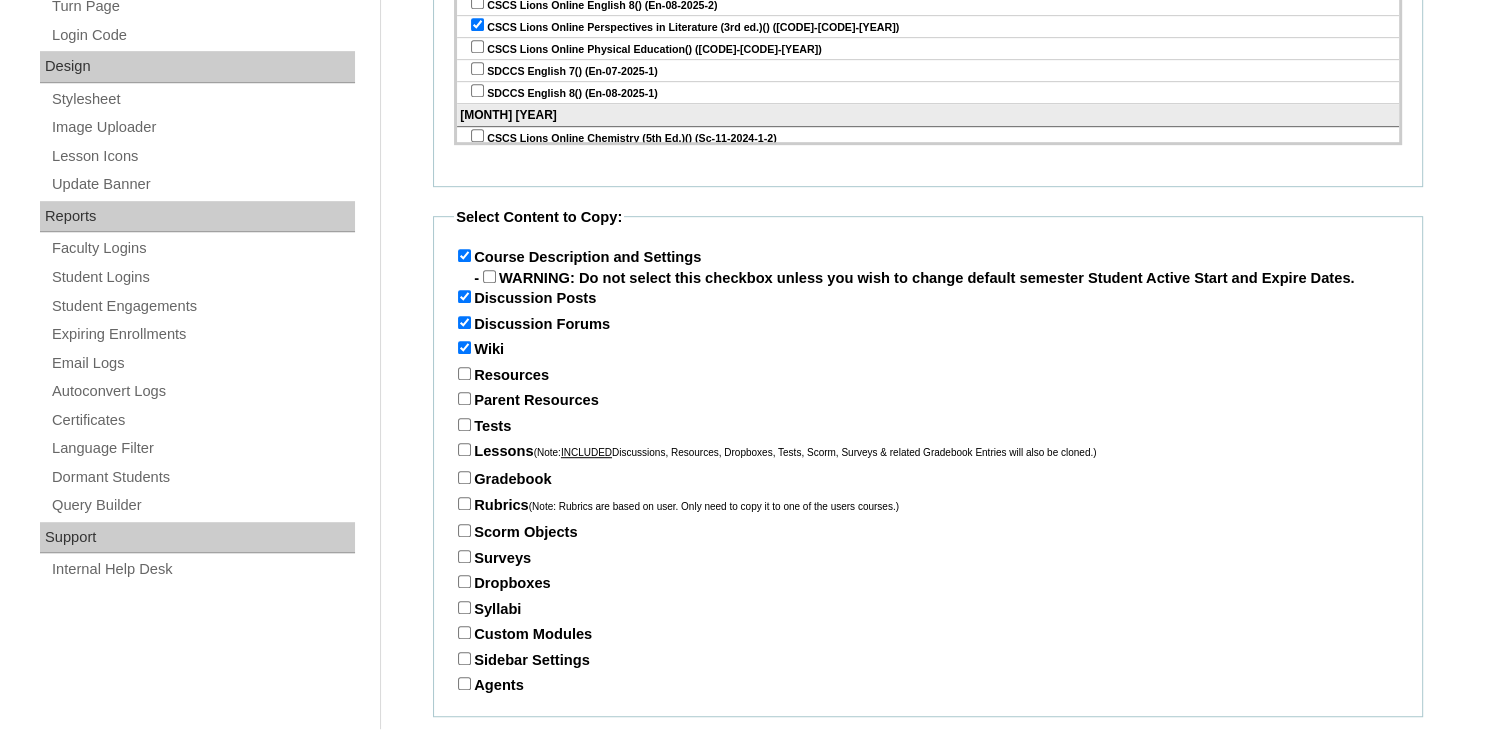 click on "Resources" at bounding box center (464, 373) 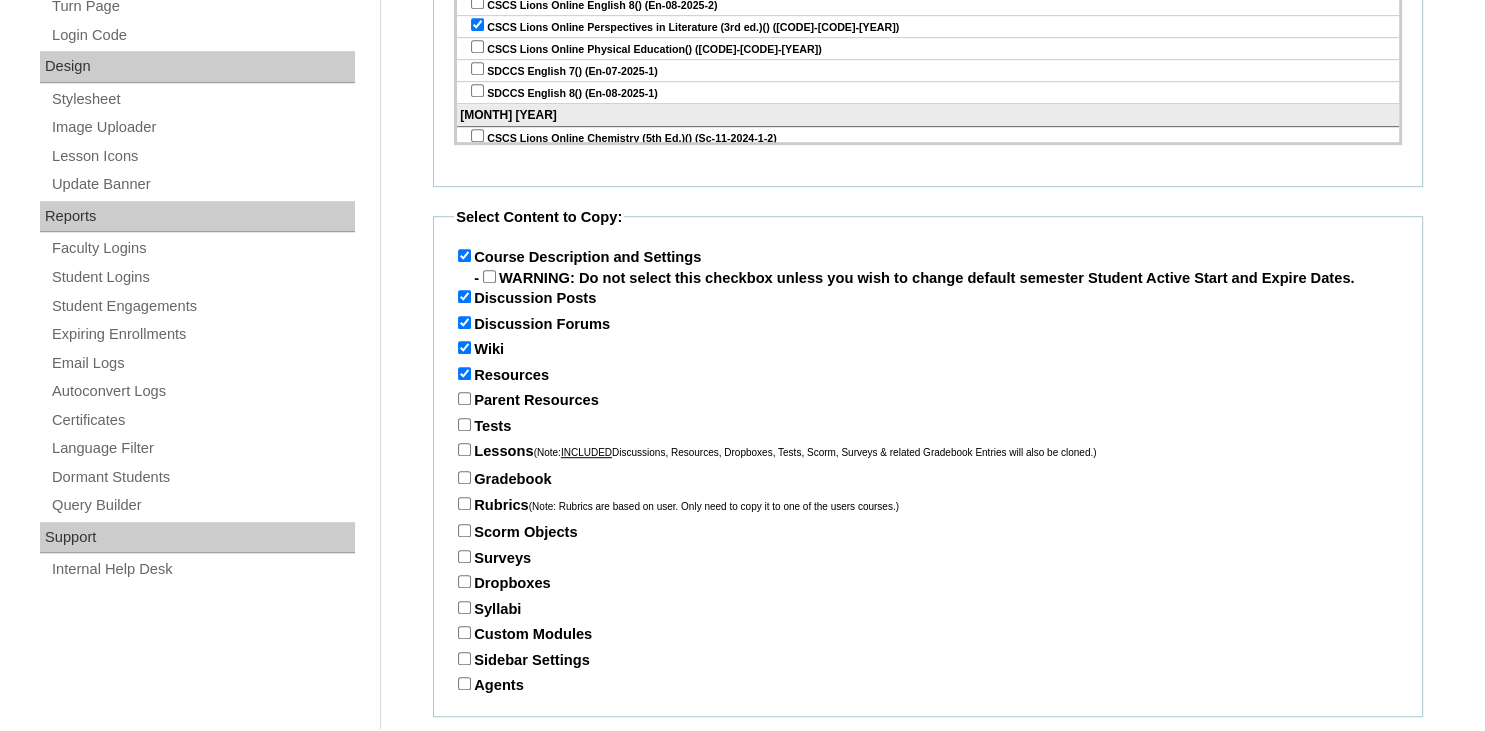 click on "Parent Resources" at bounding box center (464, 398) 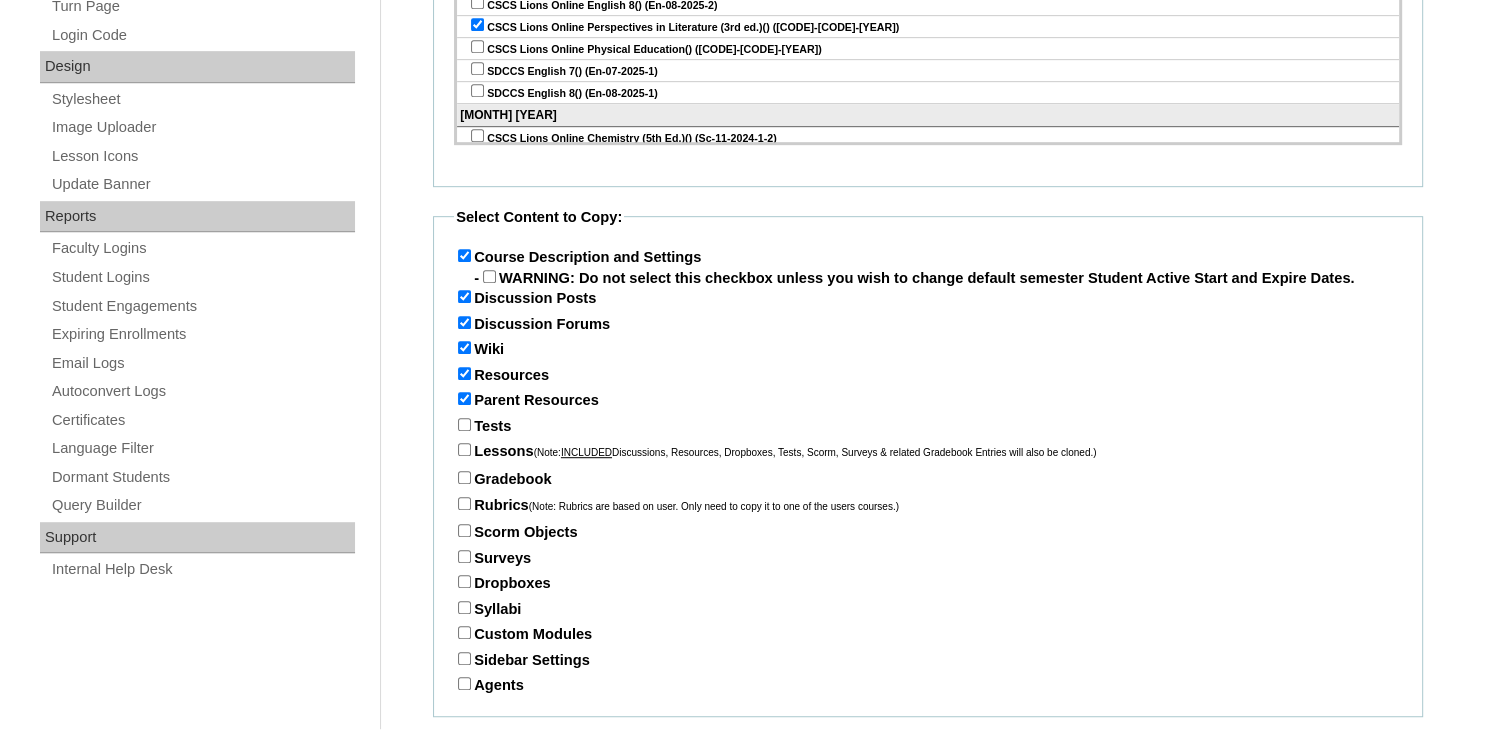 click on "Tests" at bounding box center (464, 424) 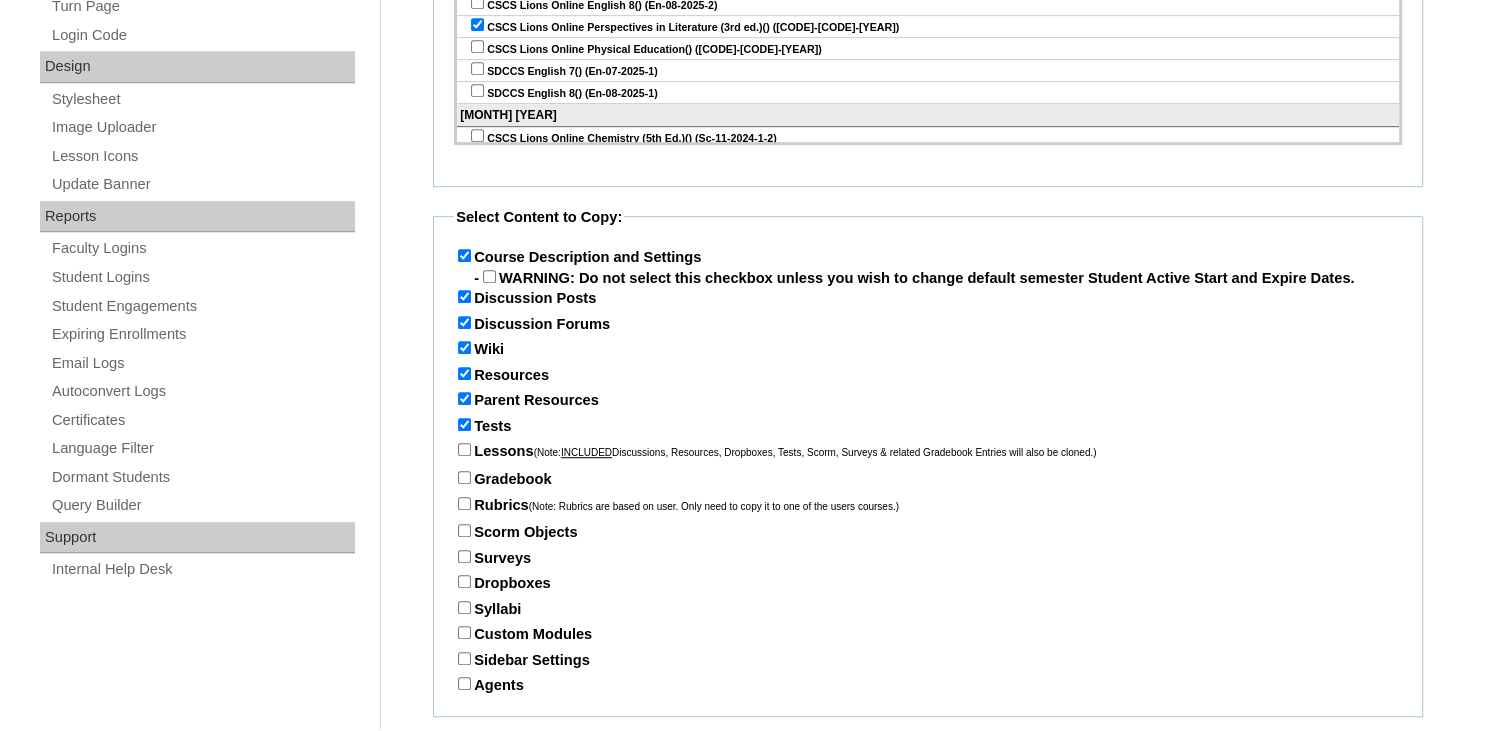 click on "Lessons
(Note:  INCLUDED  Discussions, Resources, Dropboxes, Tests, Scorm, Surveys & related Gradebook Entries will also be cloned.)" at bounding box center [464, 449] 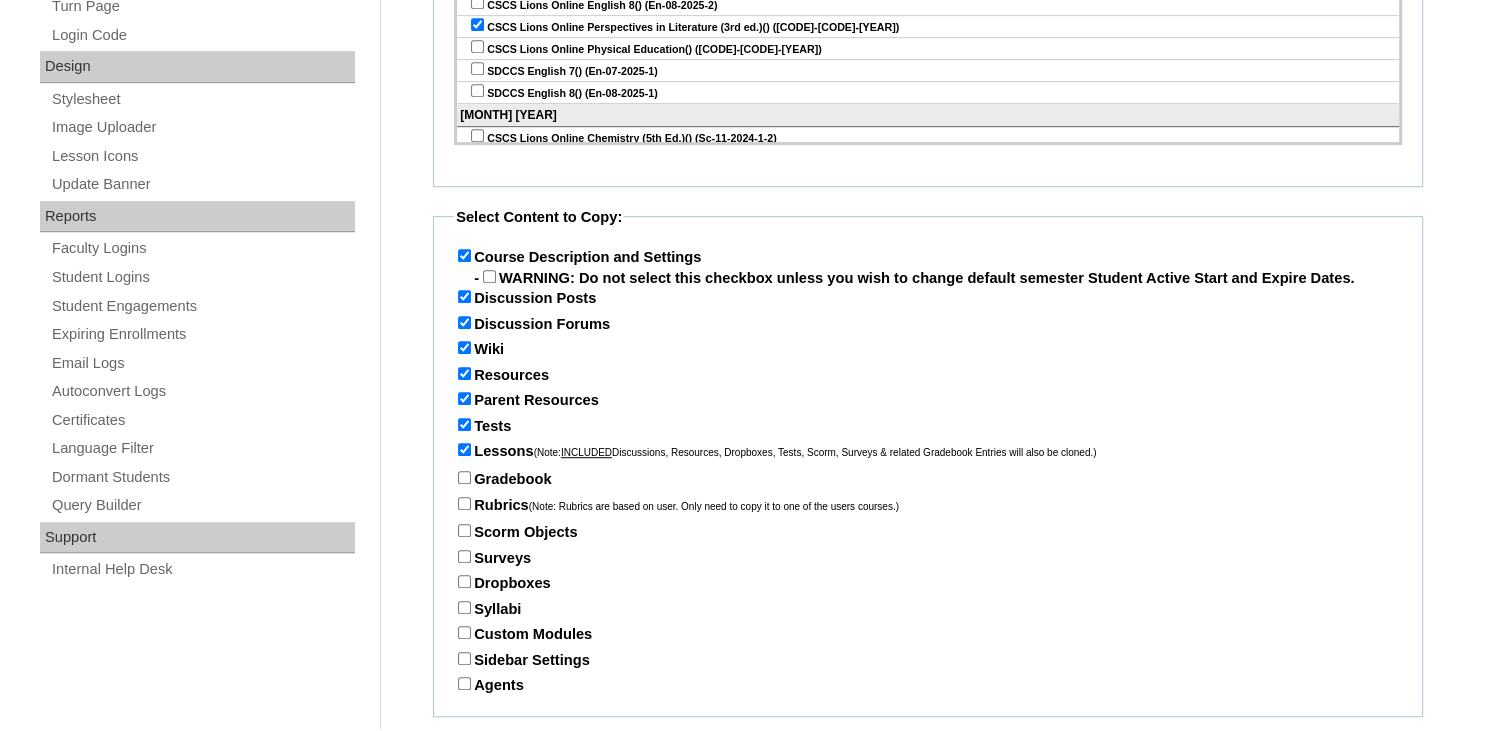 click on "Gradebook" at bounding box center (464, 477) 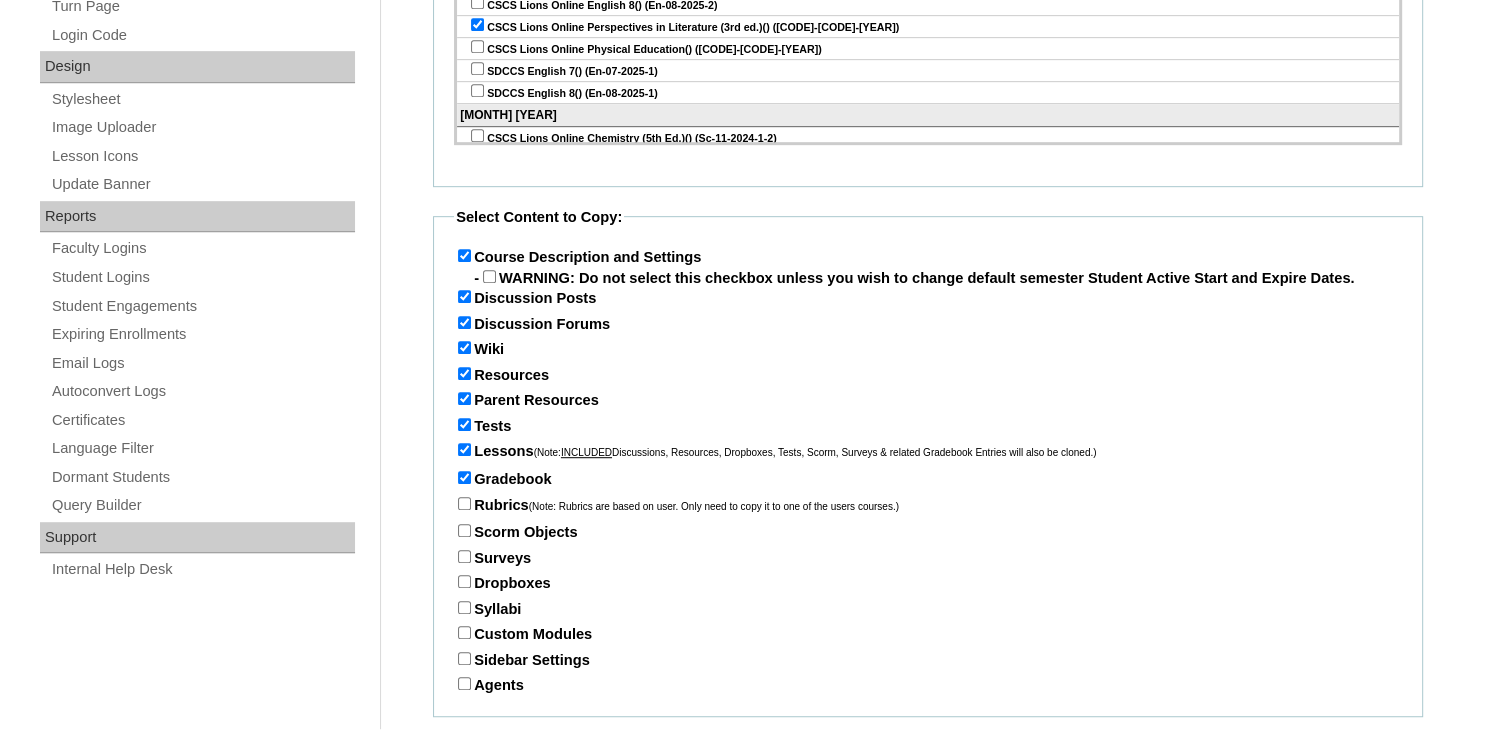 click on "Rubrics     (Note: Rubrics are based on user. Only need to copy it to one of the users courses.)" at bounding box center [464, 503] 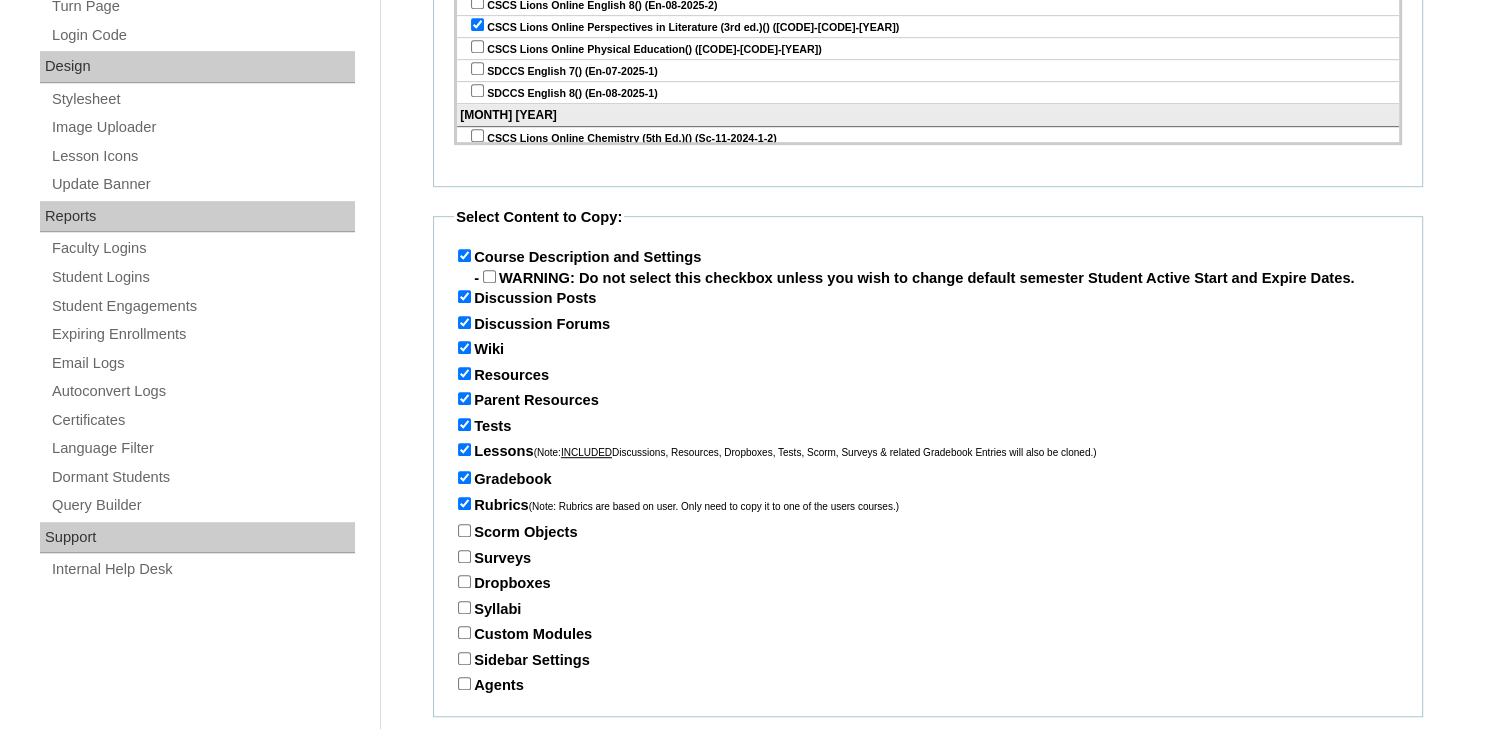 click on "Scorm Objects" at bounding box center [464, 530] 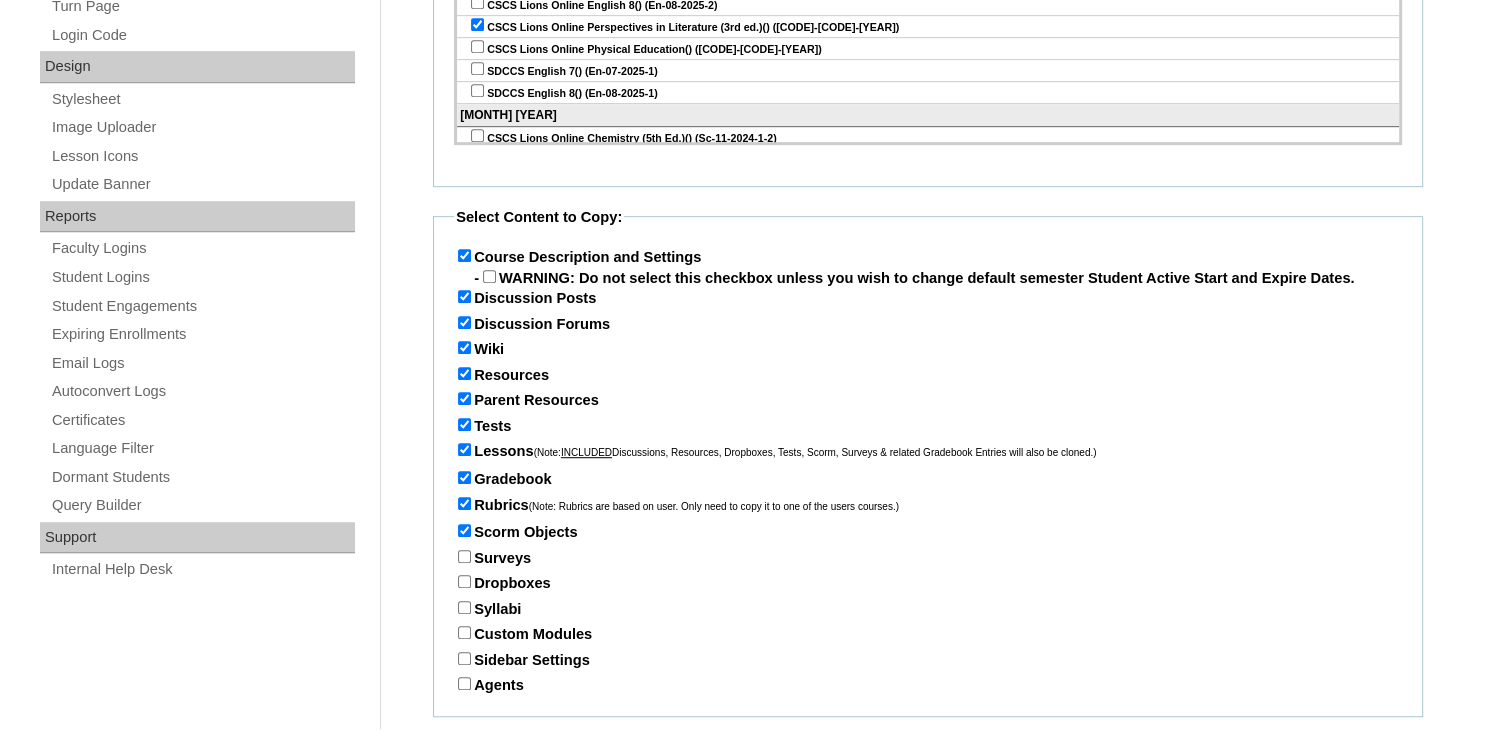 click on "Surveys" at bounding box center (464, 556) 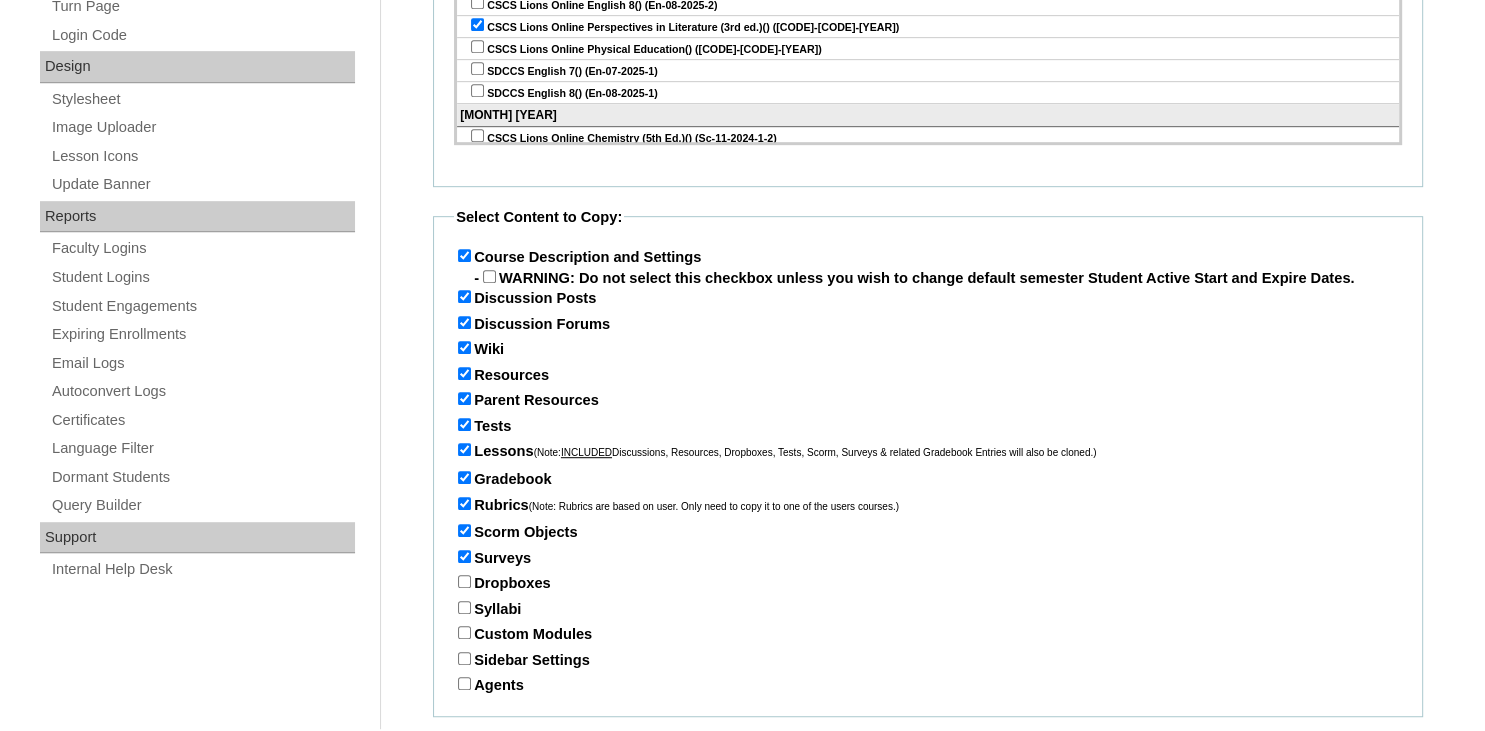 click on "Dropboxes" at bounding box center [464, 581] 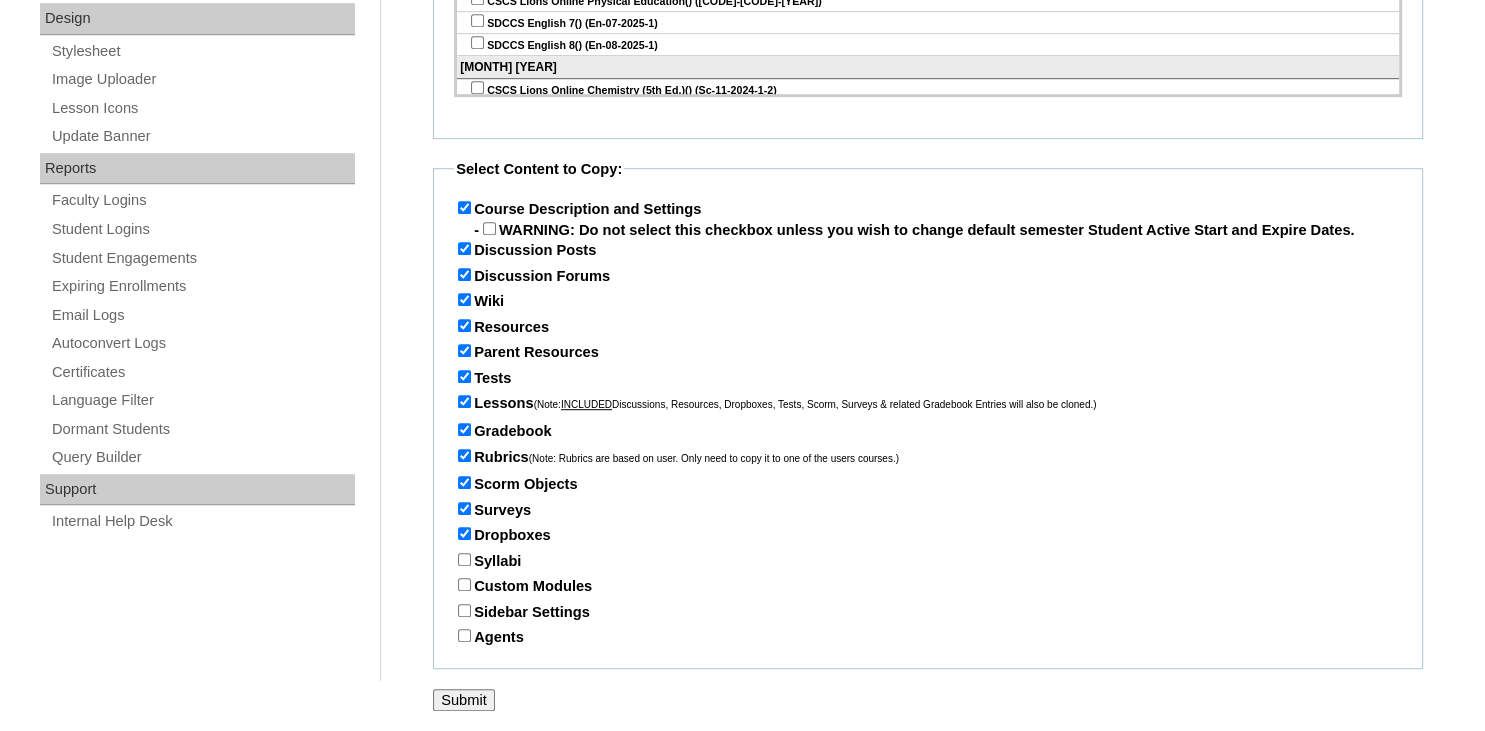 scroll, scrollTop: 1132, scrollLeft: 0, axis: vertical 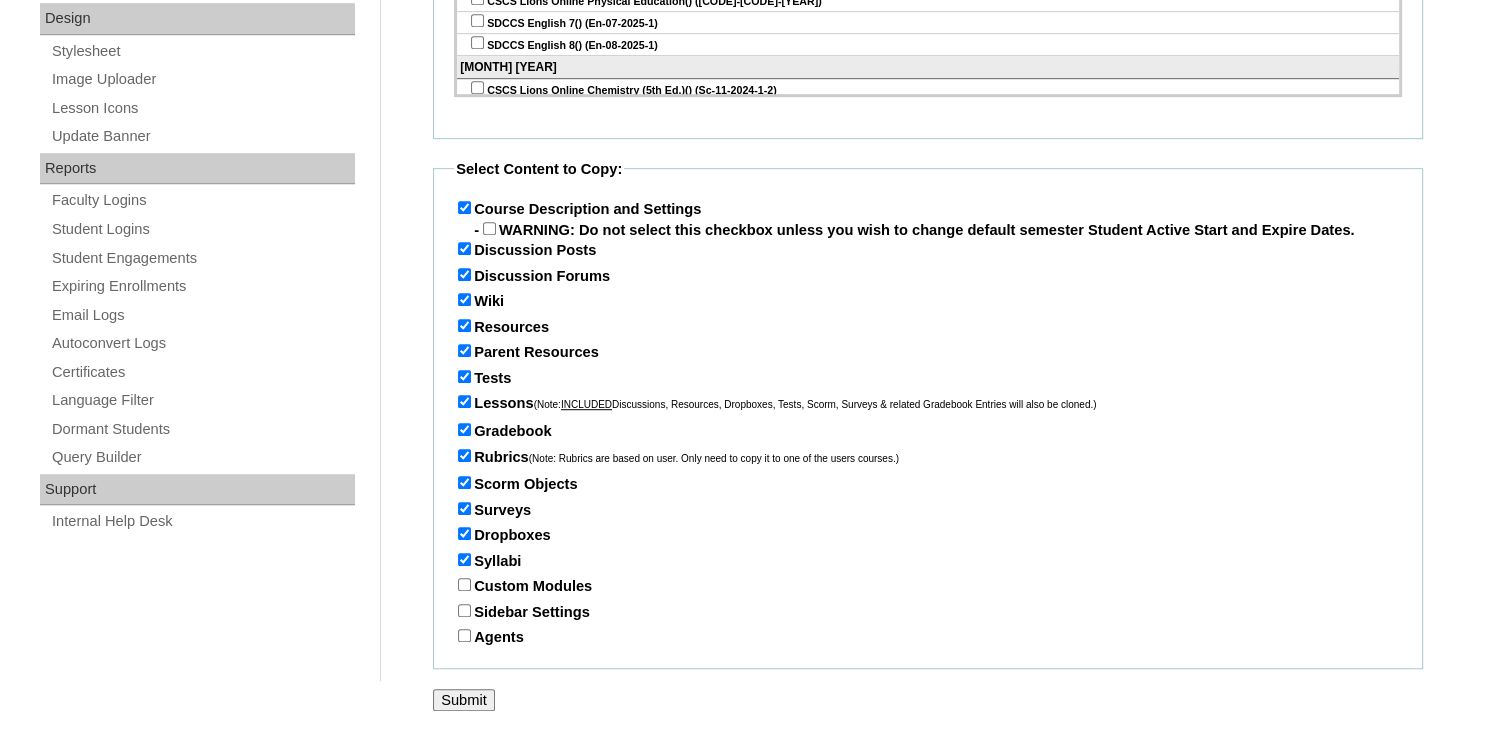 click on "Scorm Objects" at bounding box center (464, 482) 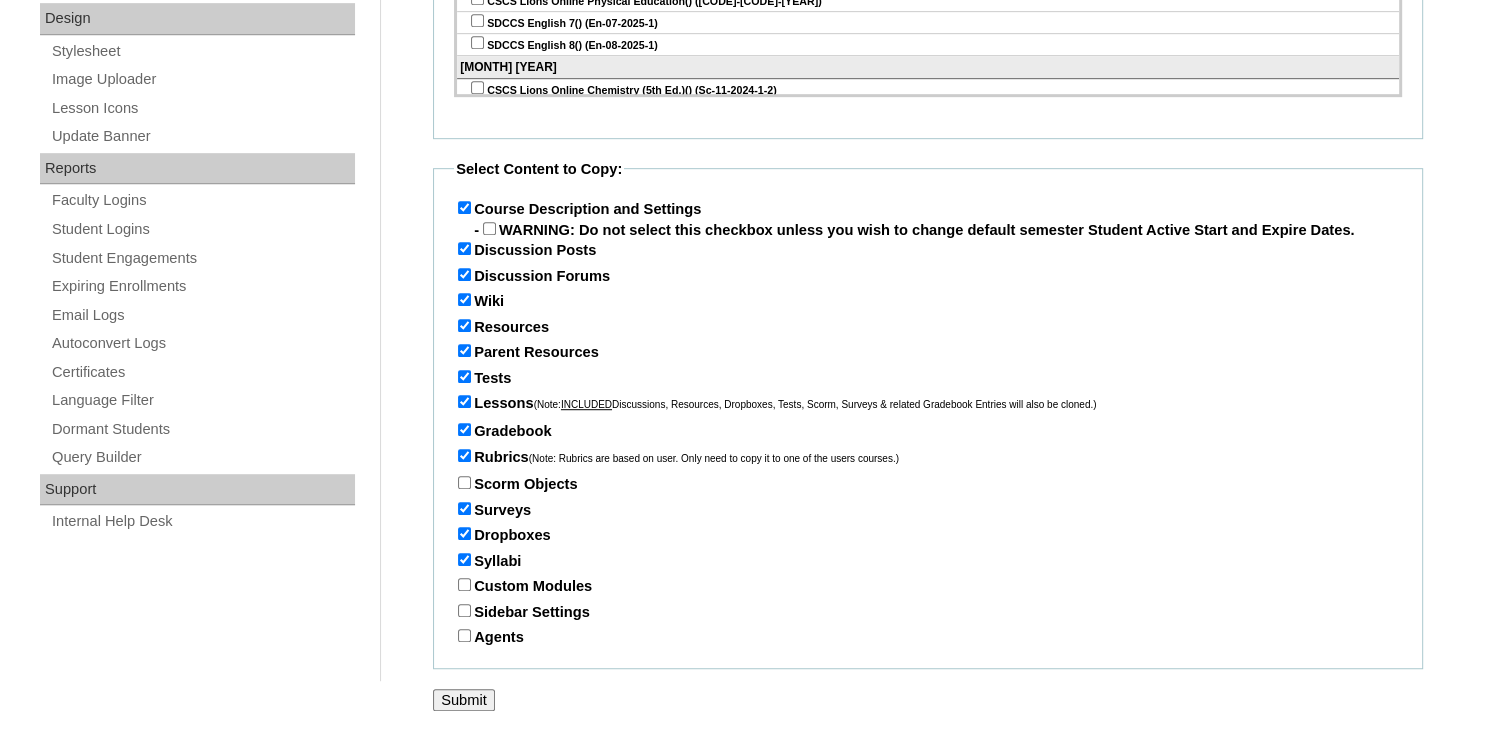 click on "Surveys" at bounding box center (464, 508) 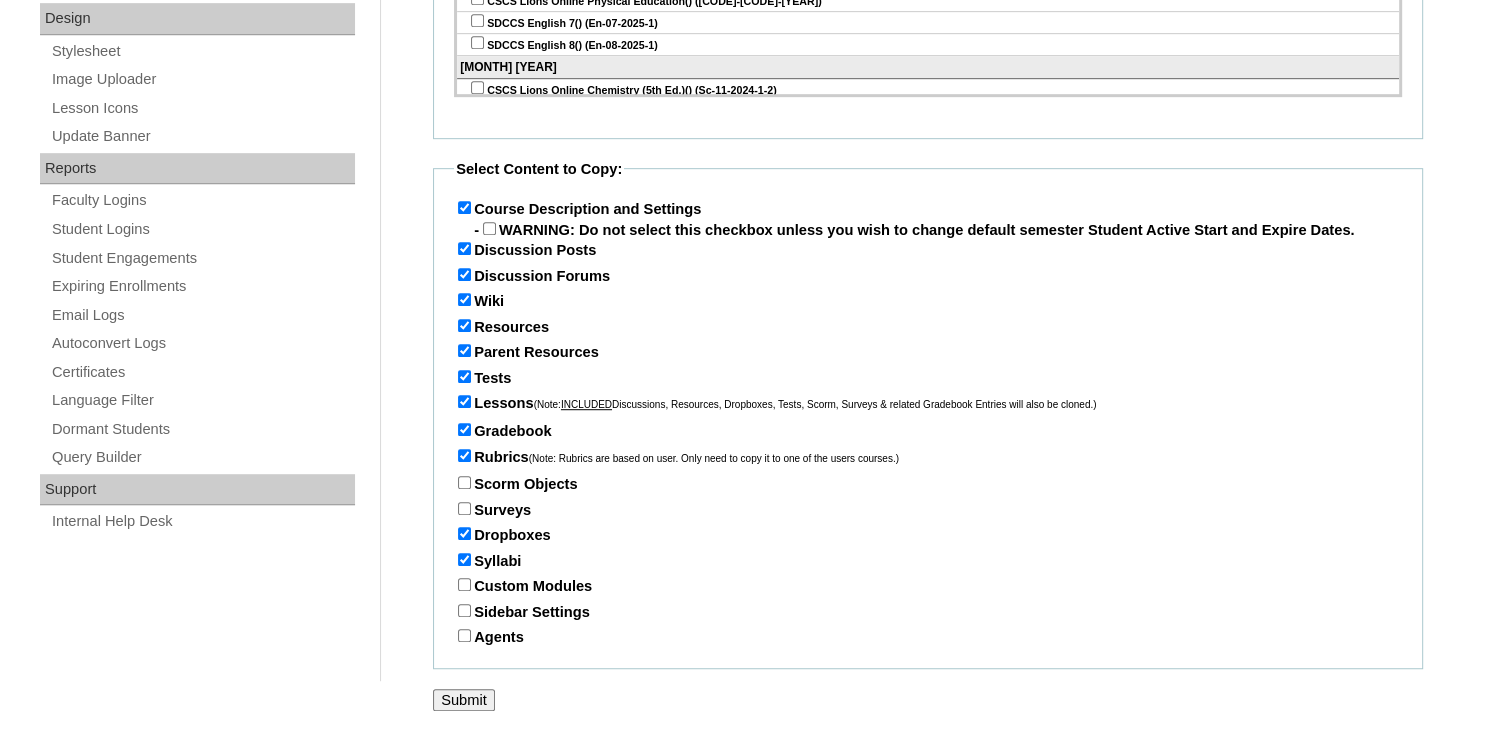 click on "Dropboxes" at bounding box center [464, 533] 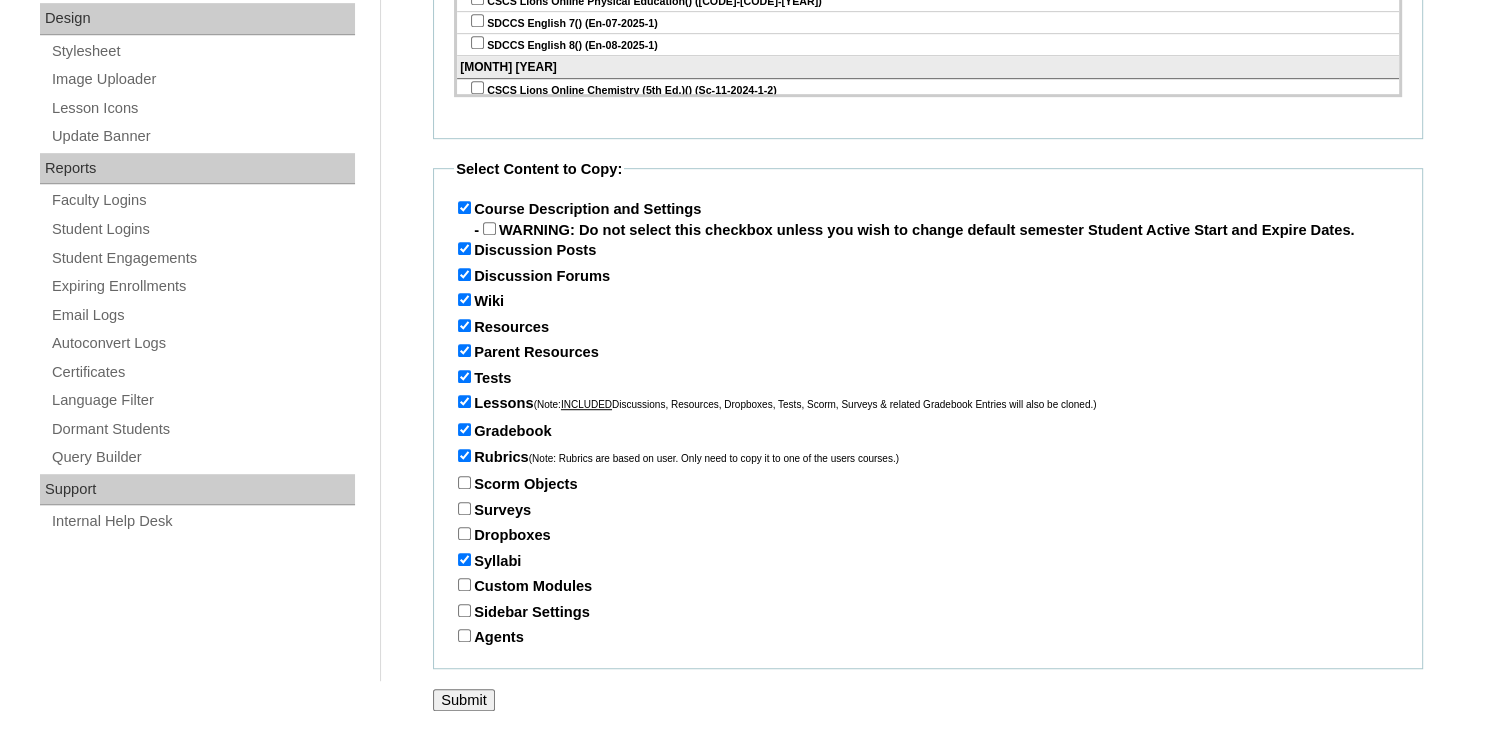 click on "Discussion Posts" at bounding box center [464, 248] 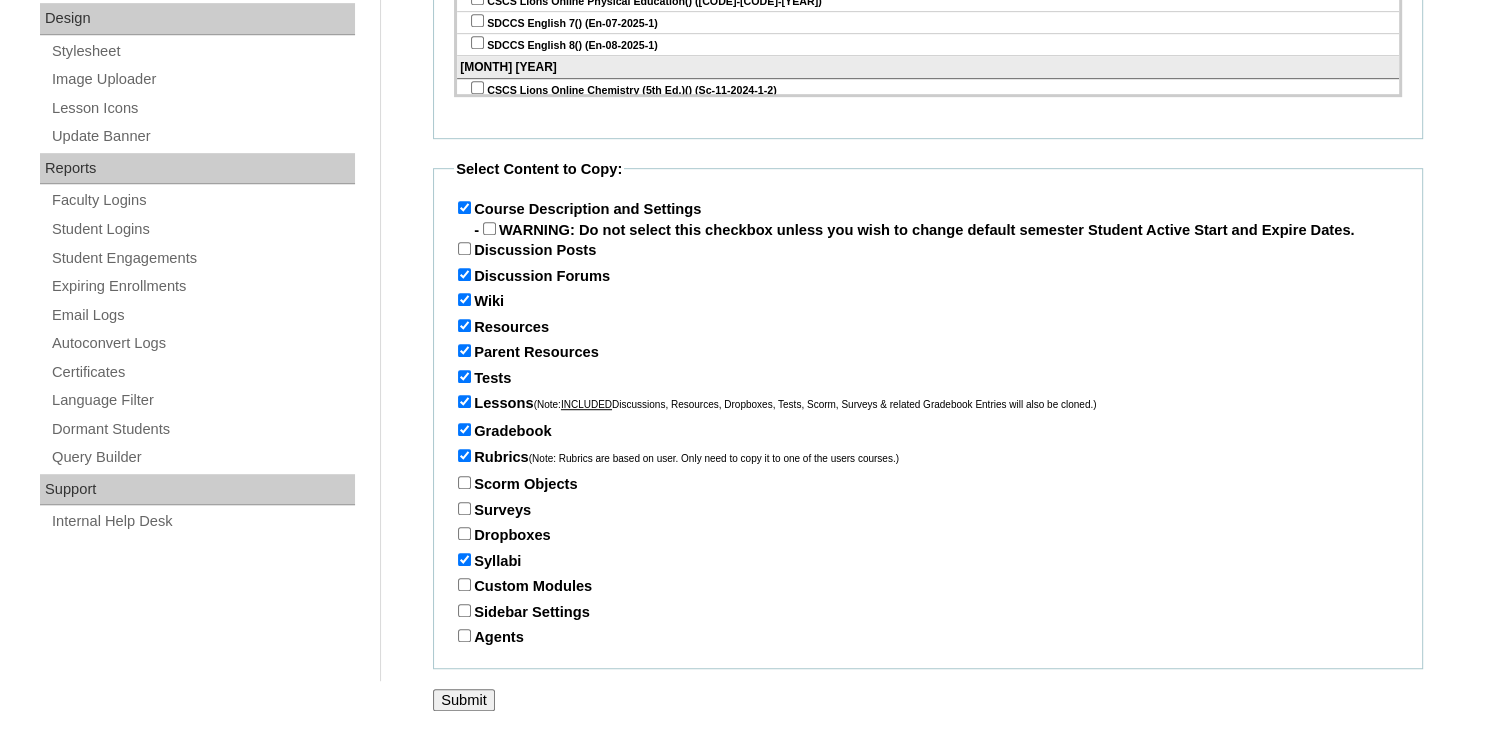 click on "Discussion Forums" at bounding box center (464, 274) 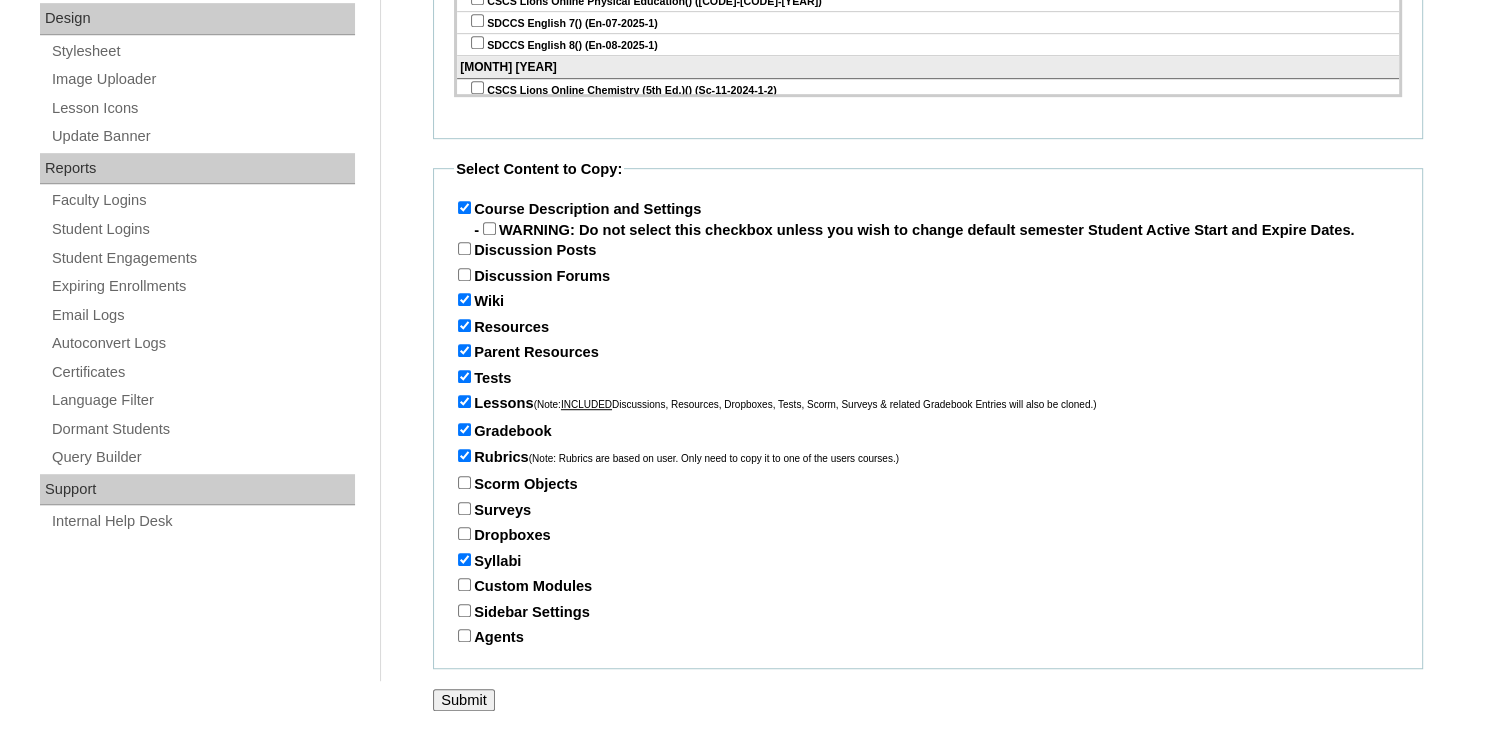 click on "Wiki" at bounding box center [464, 299] 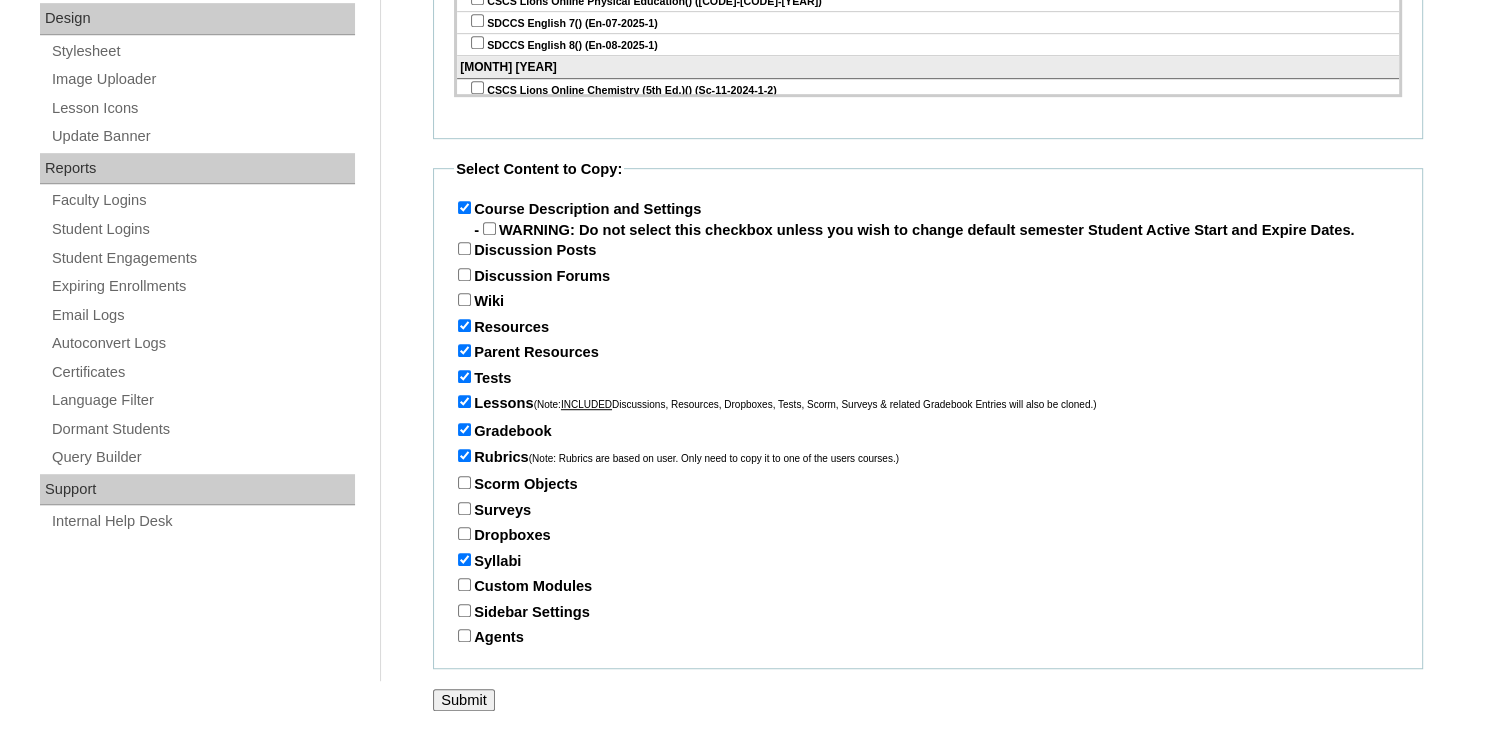 click on "Sidebar Settings" at bounding box center (464, 610) 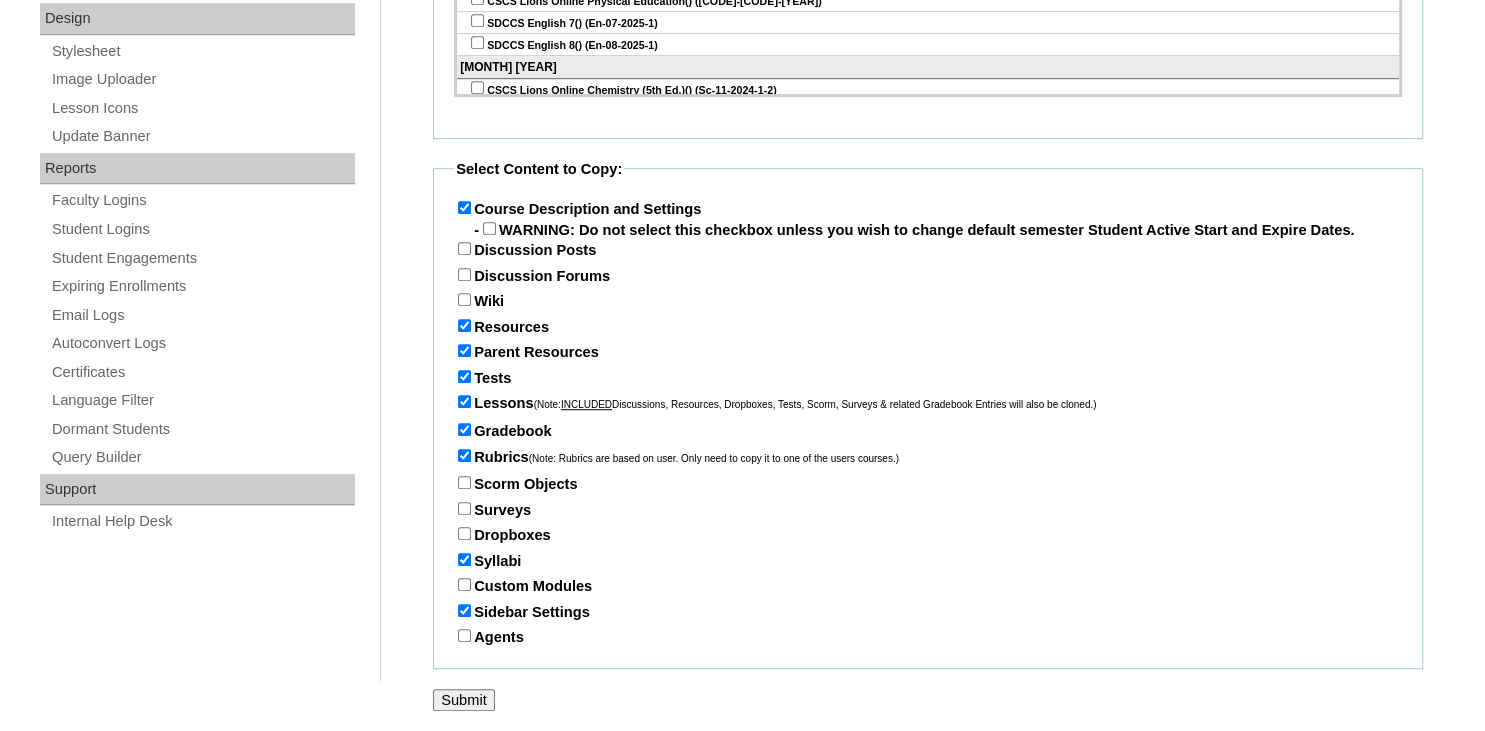 click on "Submit" at bounding box center [464, 700] 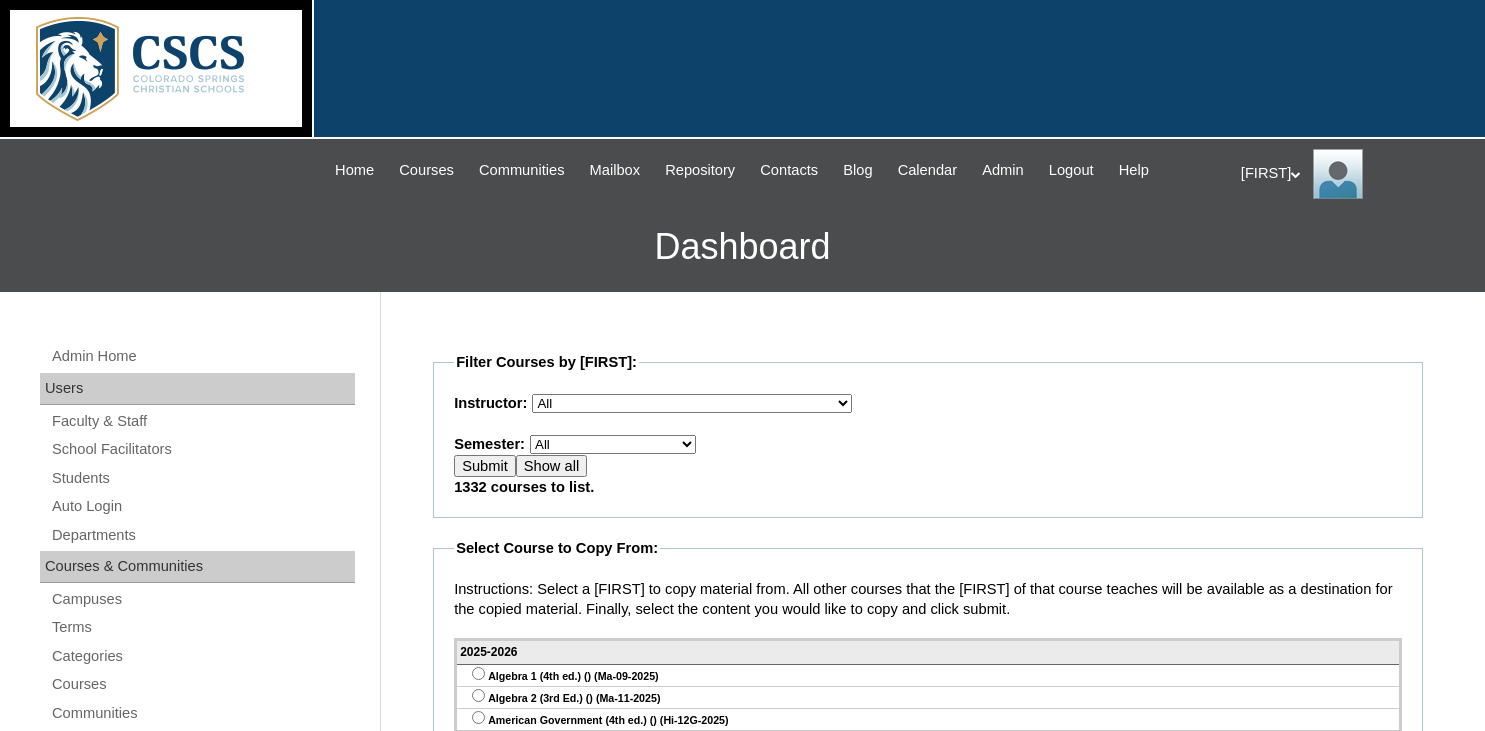 scroll, scrollTop: 0, scrollLeft: 0, axis: both 